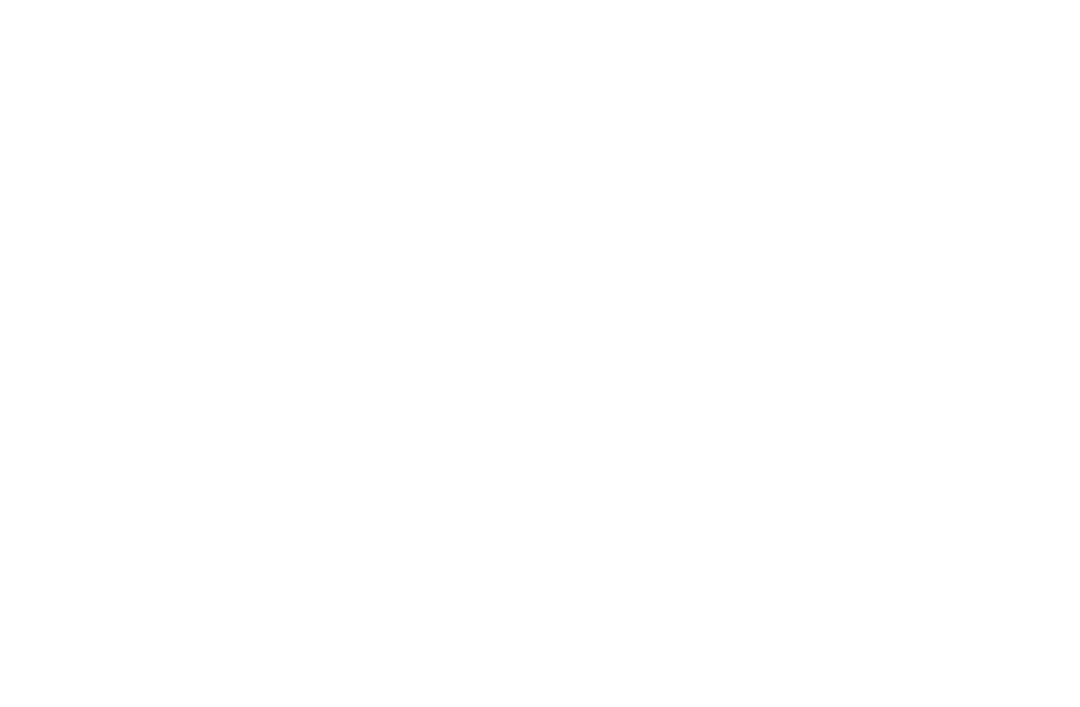 scroll, scrollTop: 0, scrollLeft: 0, axis: both 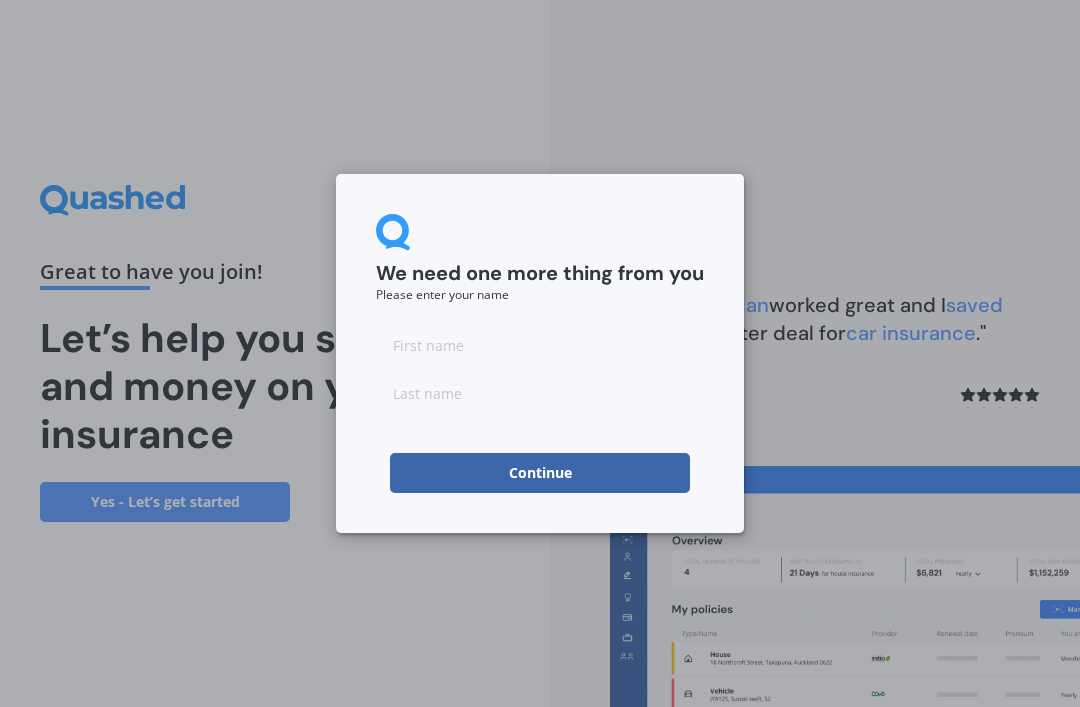 click at bounding box center [540, 345] 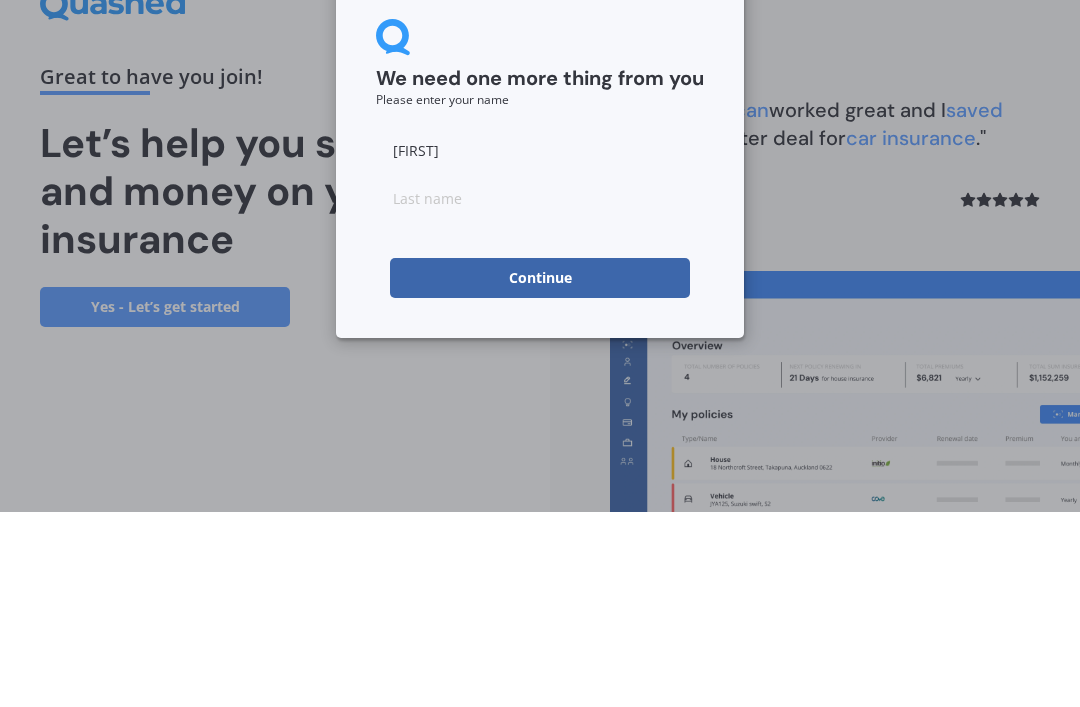 type on "[FIRST]" 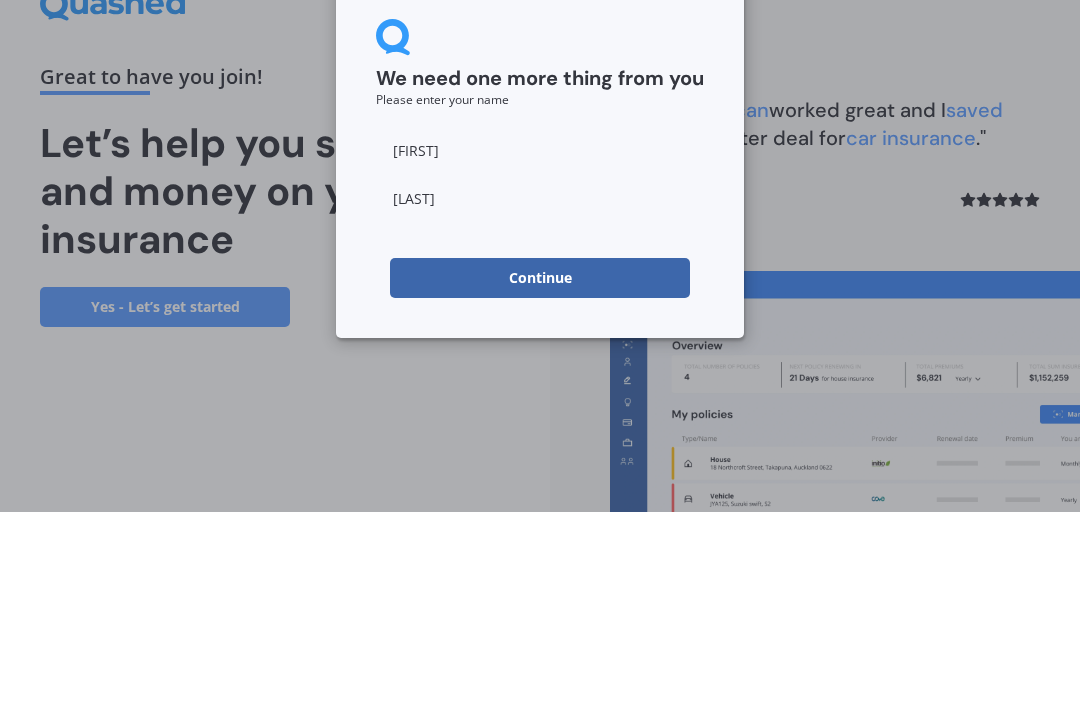 type on "[LAST]" 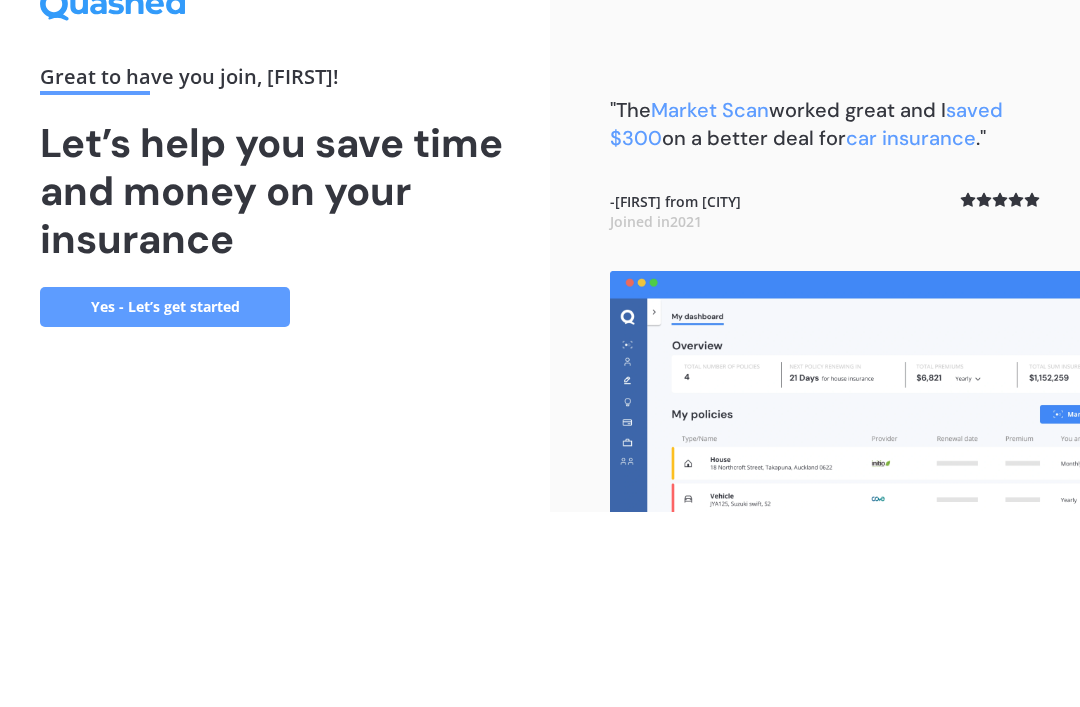 scroll, scrollTop: 64, scrollLeft: 0, axis: vertical 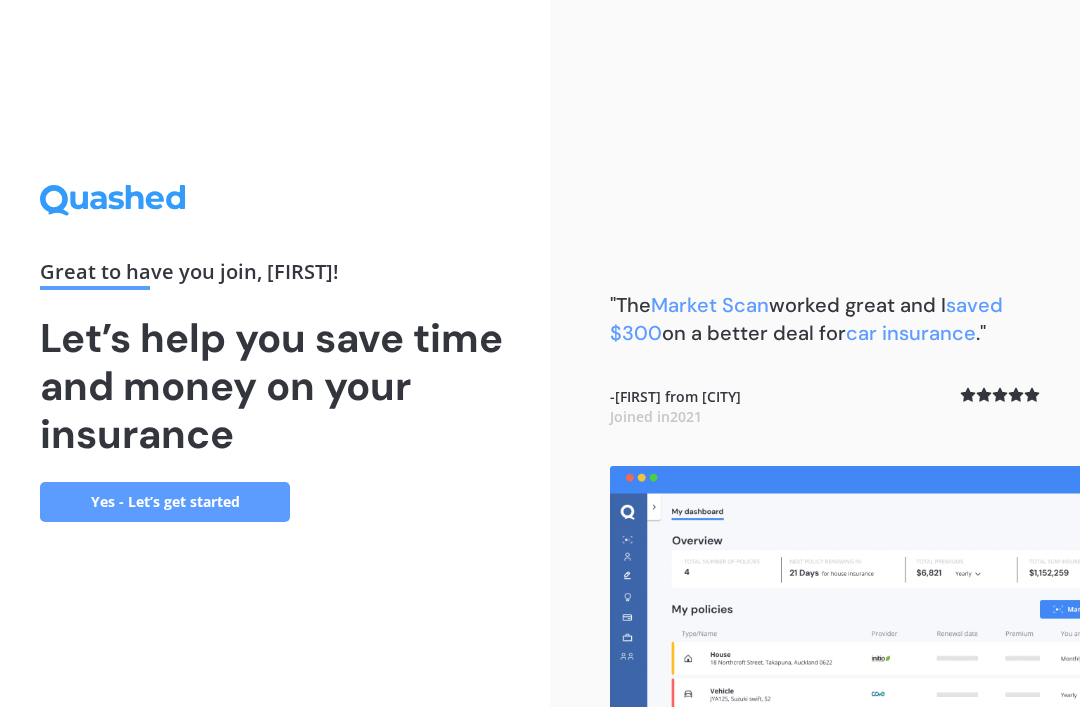 click on "Yes - Let’s get started" at bounding box center [165, 502] 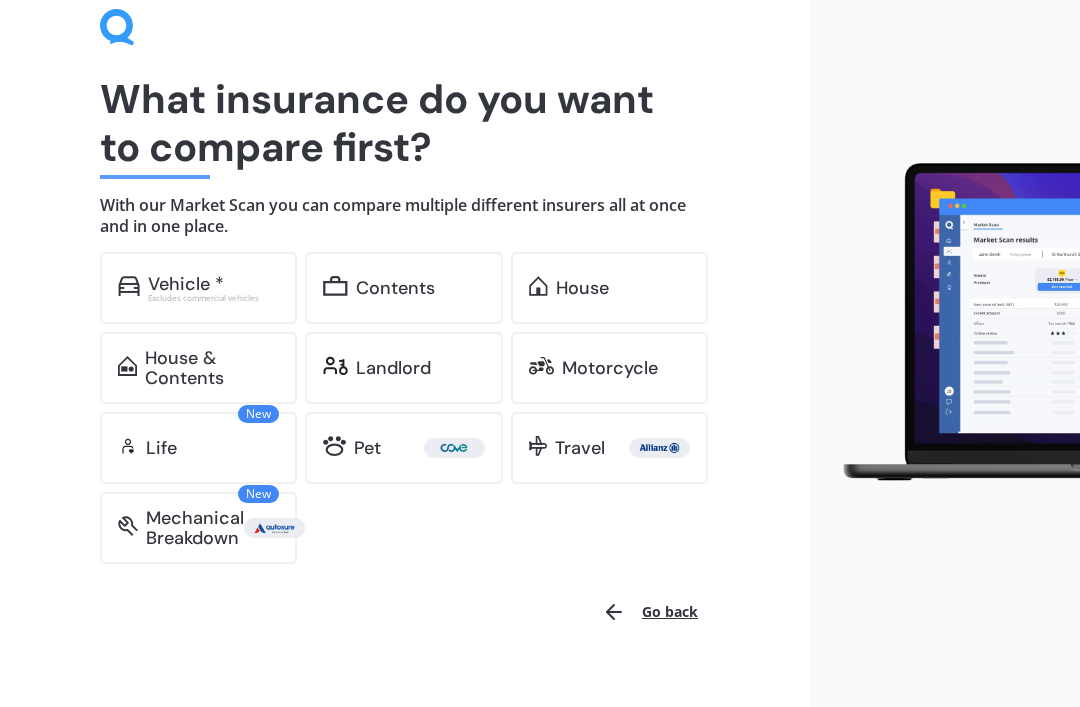 scroll, scrollTop: 119, scrollLeft: 0, axis: vertical 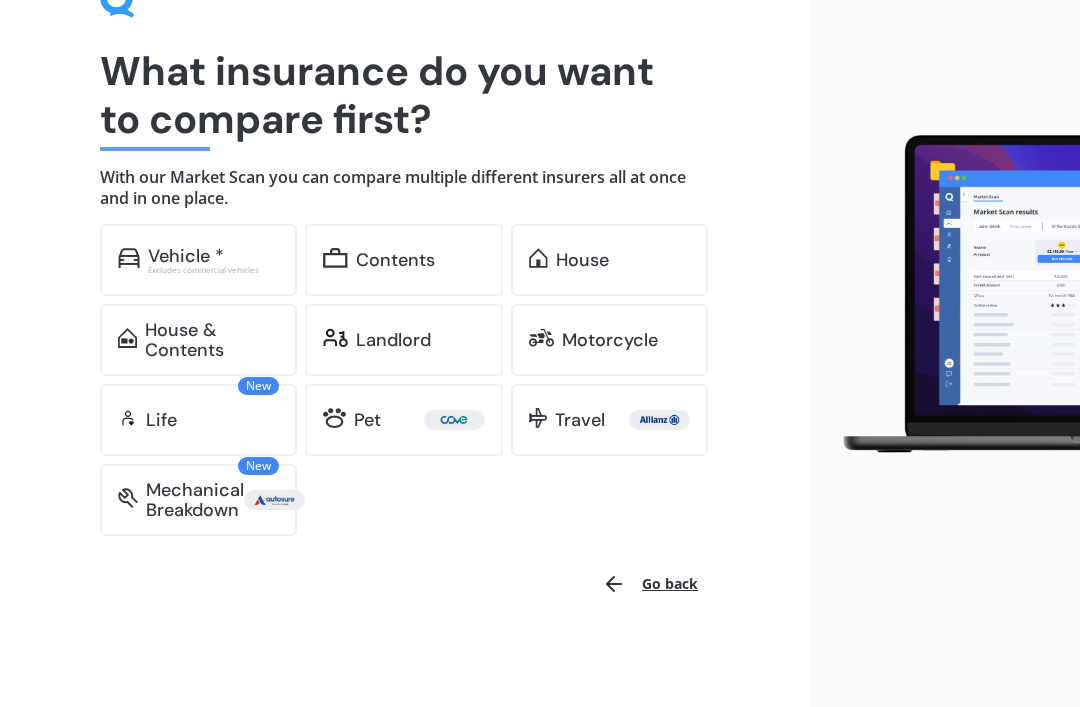 click on "Motorcycle" at bounding box center (610, 340) 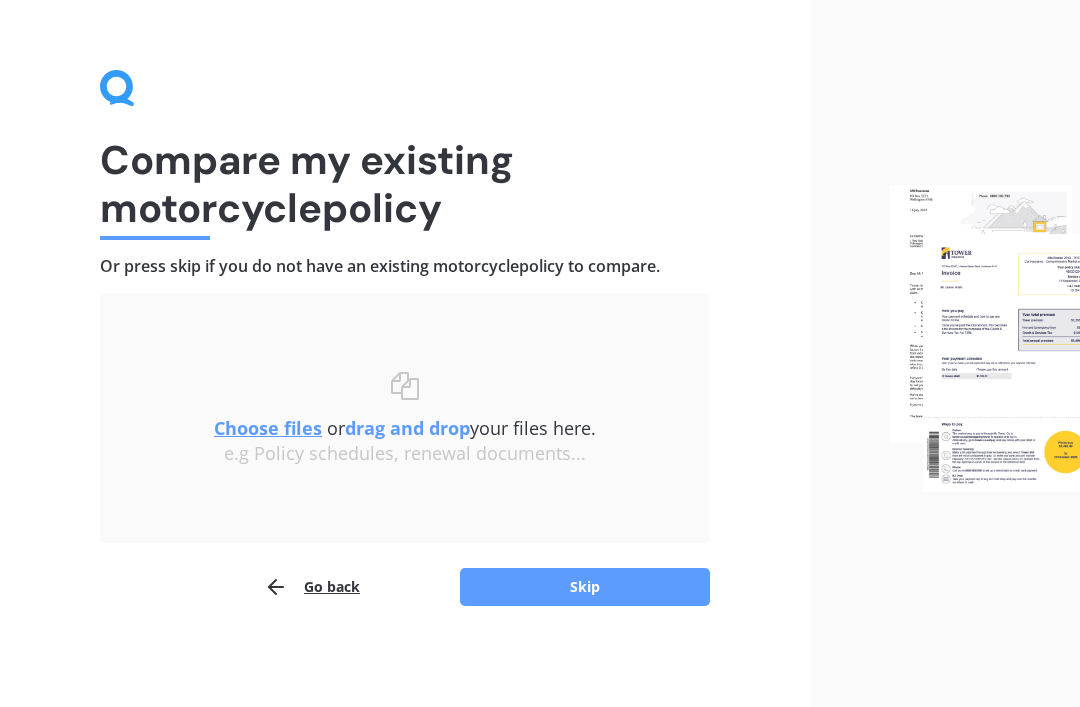 scroll, scrollTop: 29, scrollLeft: 0, axis: vertical 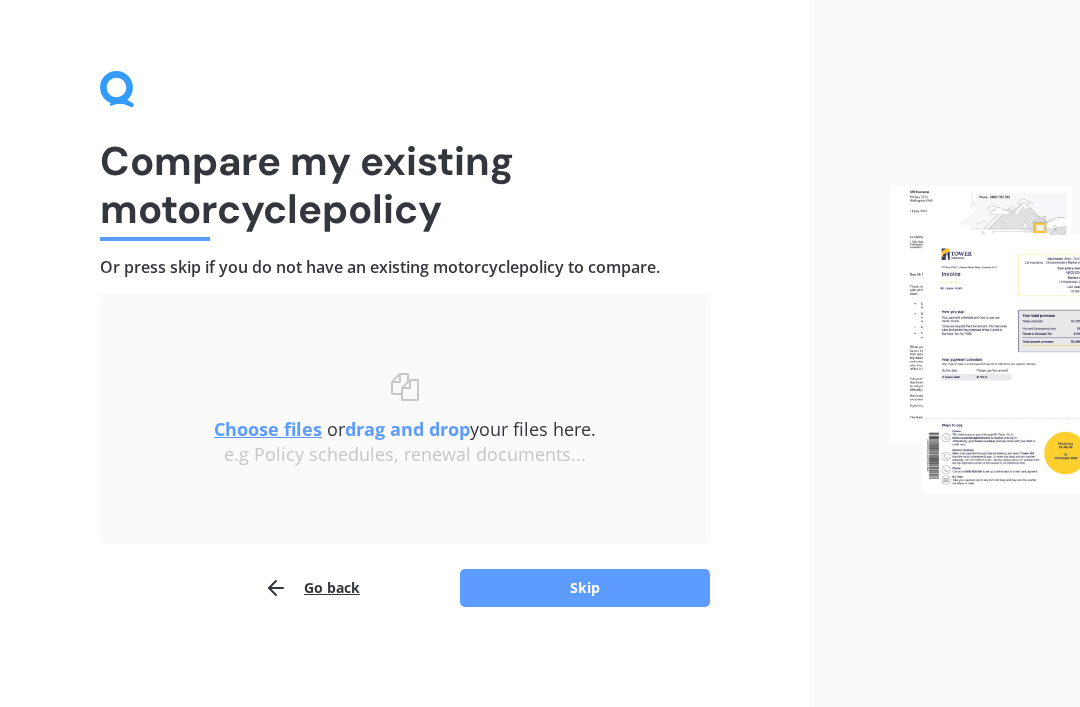 click on "Skip" at bounding box center [585, 588] 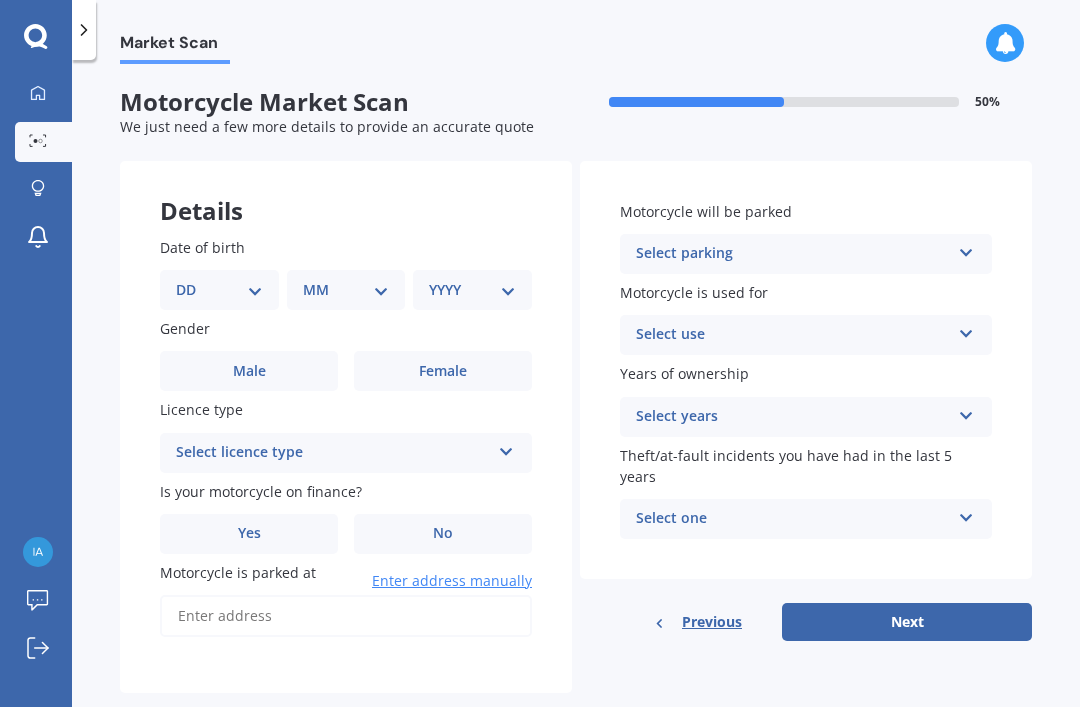 click on "DD 01 02 03 04 05 06 07 08 09 10 11 12 13 14 15 16 17 18 19 20 21 22 23 24 25 26 27 28 29 30 31" at bounding box center [219, 290] 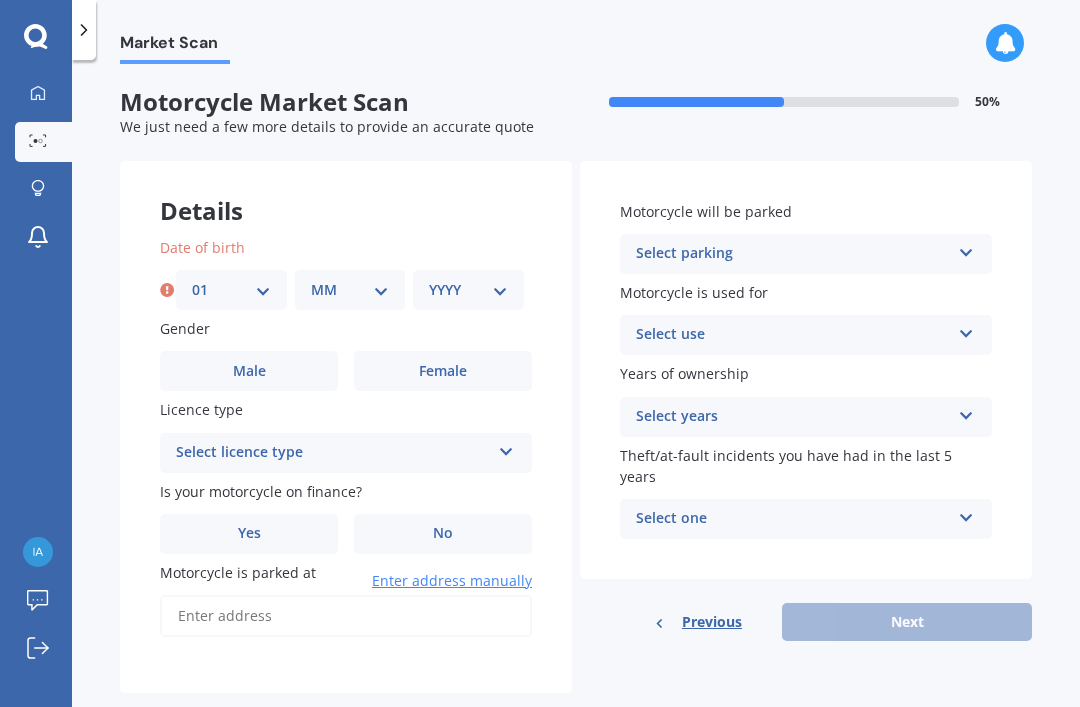 click on "MM 01 02 03 04 05 06 07 08 09 10 11 12" at bounding box center [350, 290] 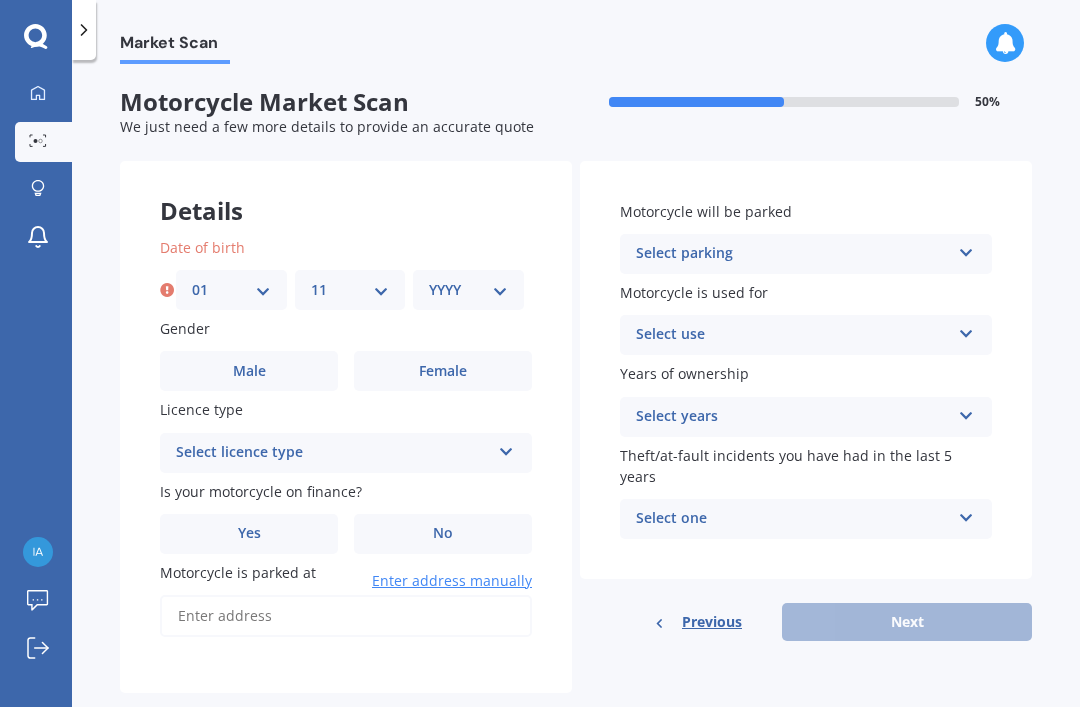 click on "YYYY 2025 2024 2023 2022 2021 2020 2019 2018 2017 2016 2015 2014 2013 2012 2011 2010 2009 2008 2007 2006 2005 2004 2003 2002 2001 2000 1999 1998 1997 1996 1995 1994 1993 1992 1991 1990 1989 1988 1987 1986 1985 1984 1983 1982 1981 1980 1979 1978 1977 1976 1975 1974 1973 1972 1971 1970 1969 1968 1967 1966 1965 1964 1963 1962 1961 1960 1959 1958 1957 1956 1955 1954 1953 1952 1951 1950 1949 1948 1947 1946 1945 1944 1943 1942 1941 1940 1939 1938 1937 1936 1935 1934 1933 1932 1931 1930 1929 1928 1927 1926" at bounding box center (468, 290) 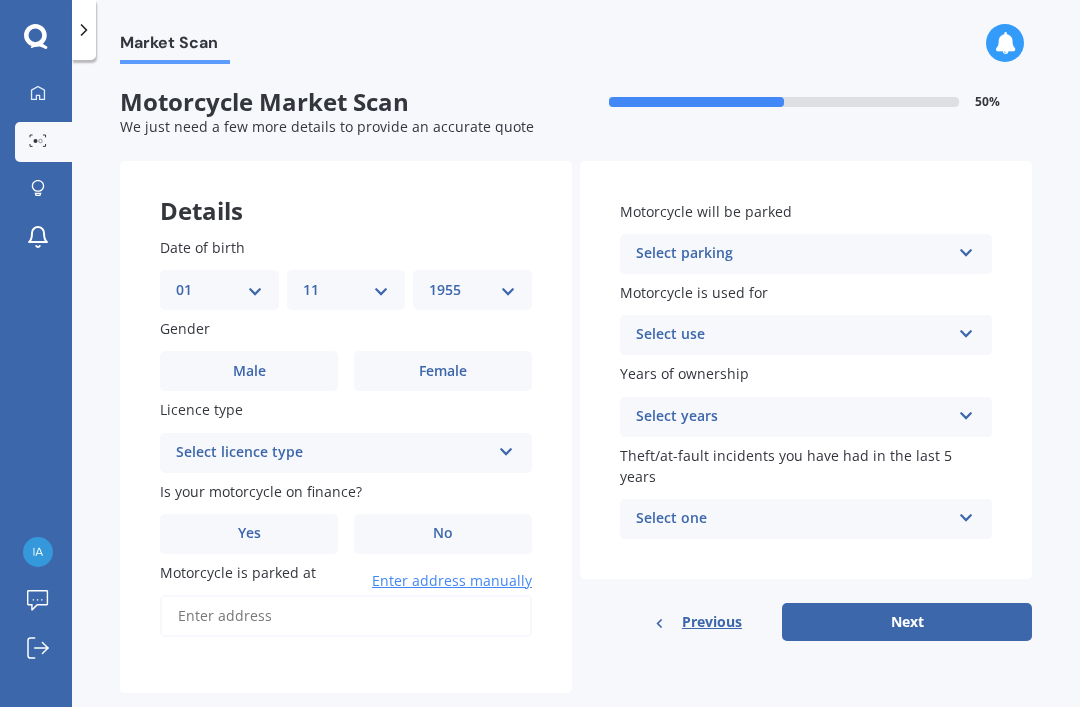 click on "Male" at bounding box center [249, 371] 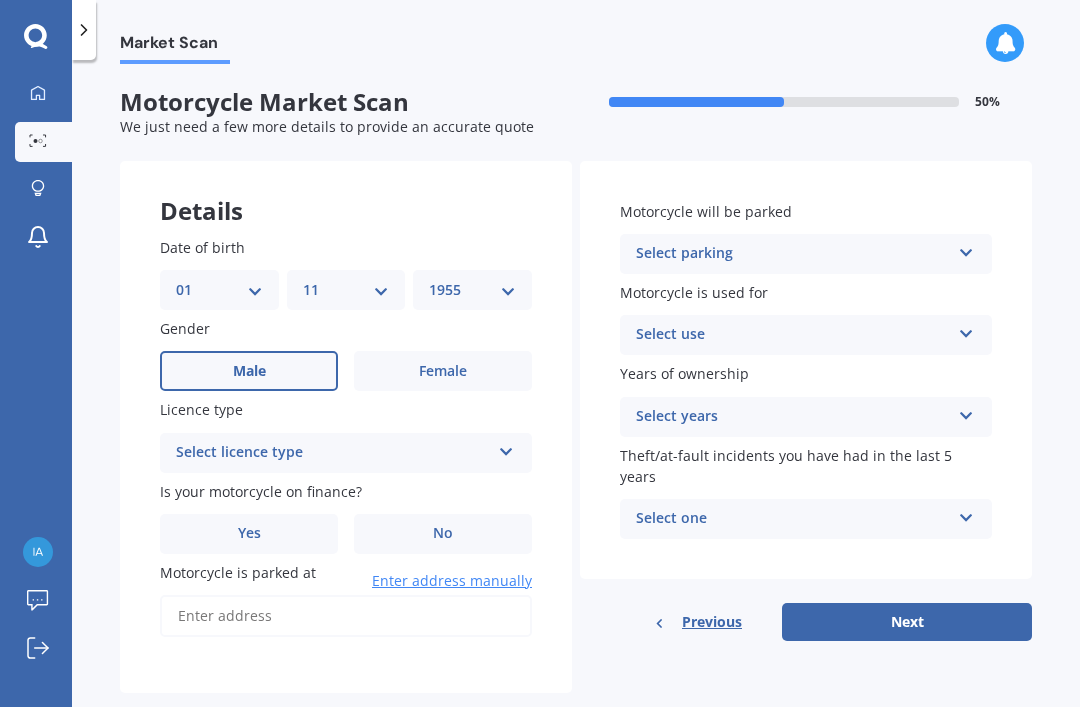 click at bounding box center [506, 448] 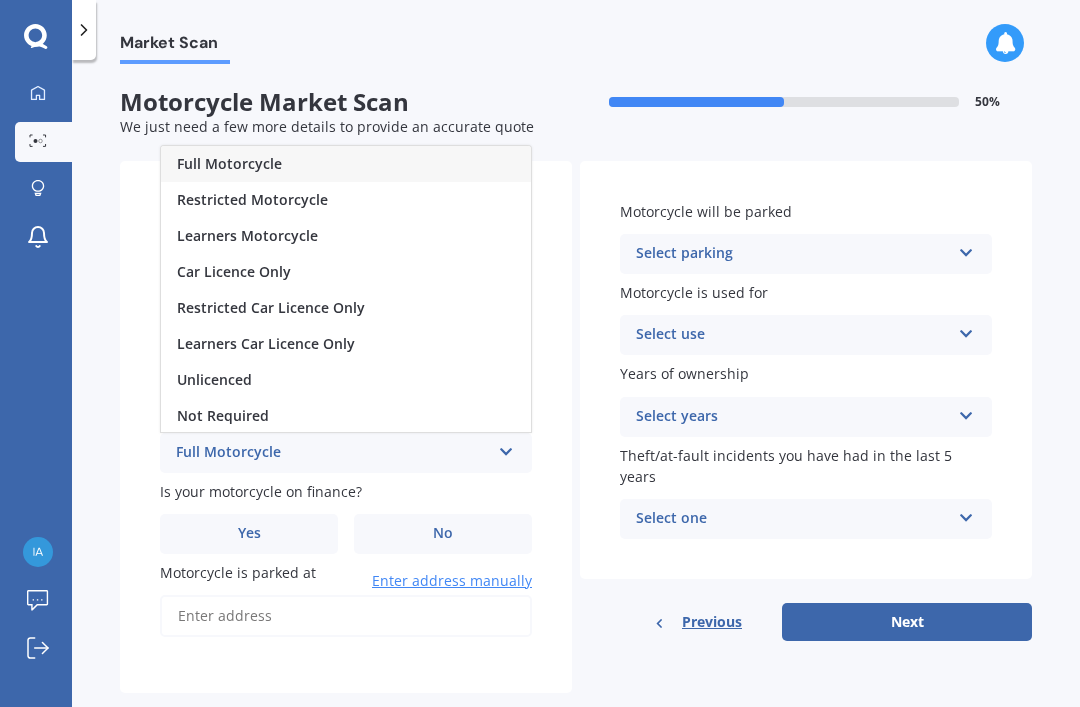 click on "Full Motorcycle" at bounding box center [346, 164] 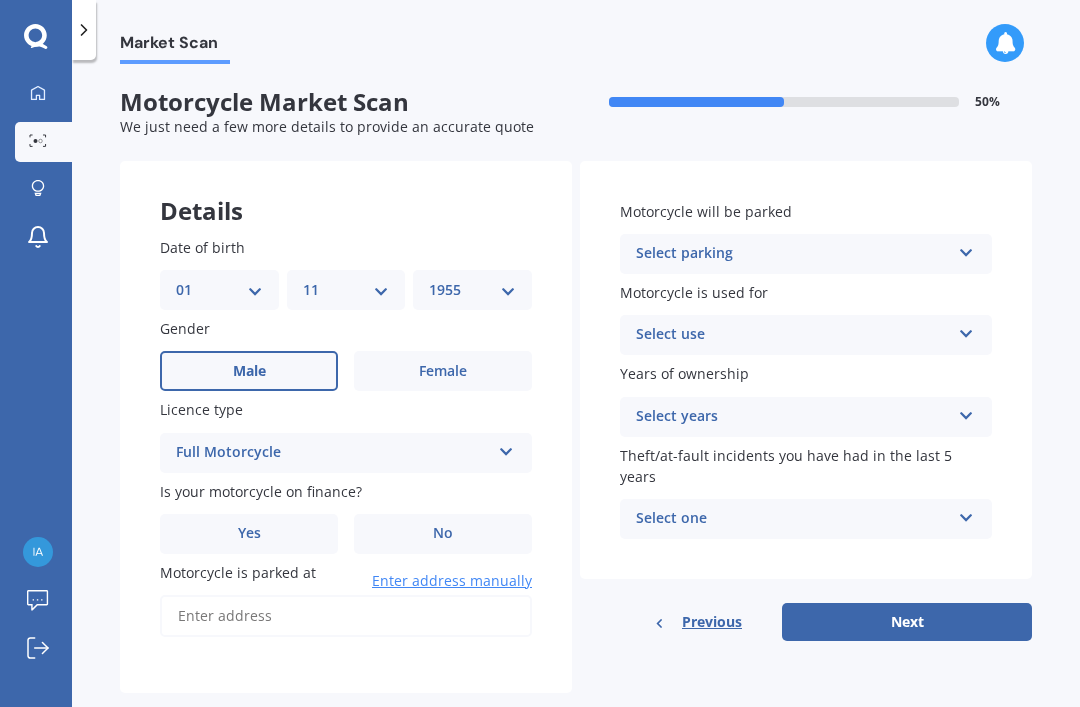 click on "Full Motorcycle" at bounding box center (333, 453) 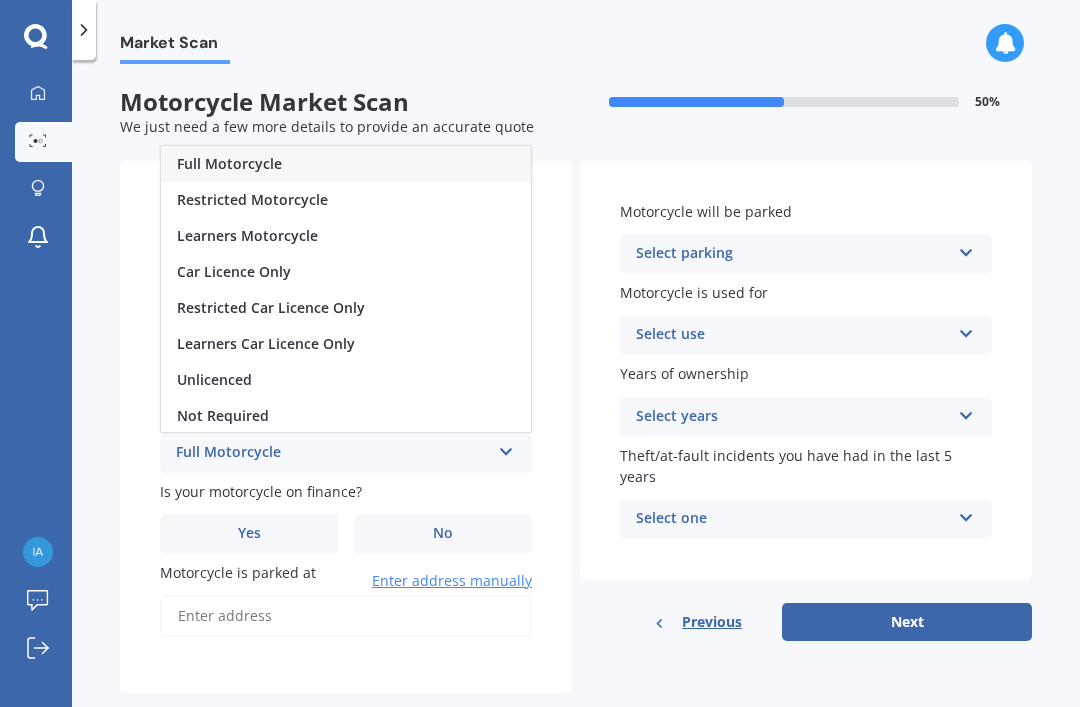 click on "No" at bounding box center (443, 534) 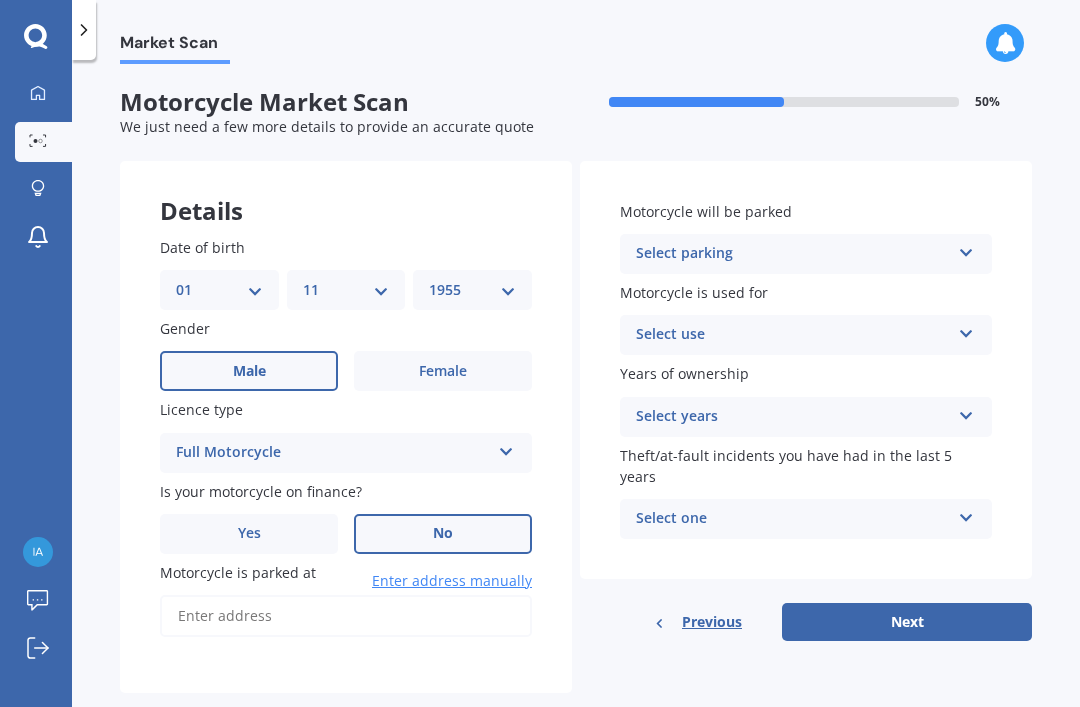 click on "Enter address manually" at bounding box center (452, 581) 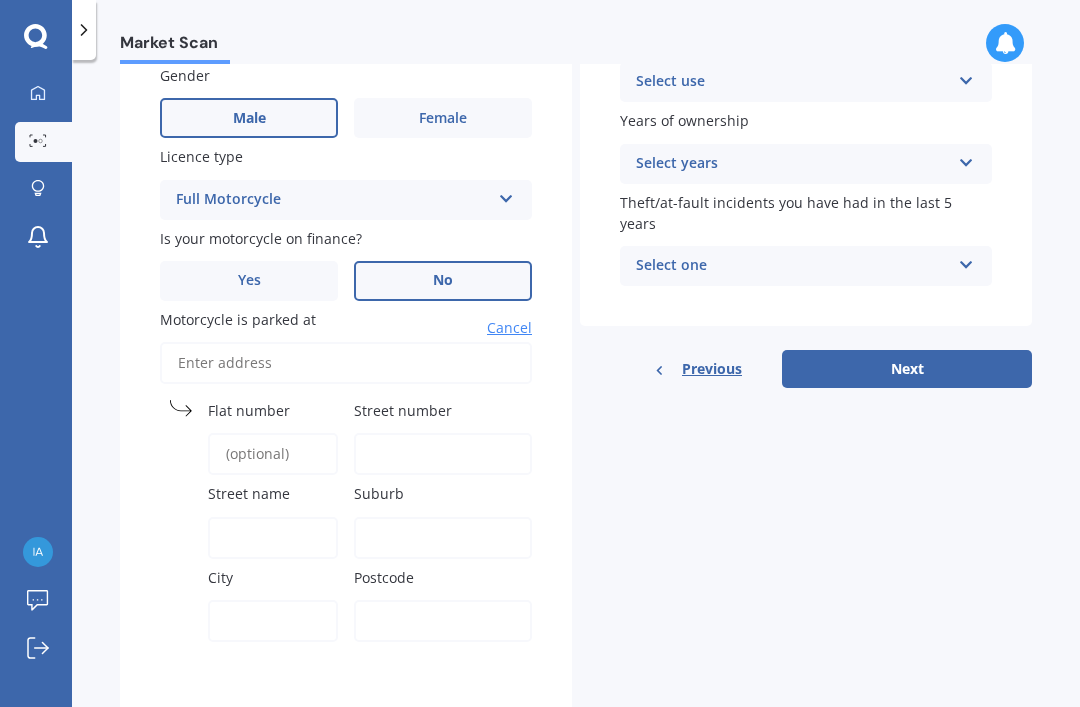 scroll, scrollTop: 252, scrollLeft: 0, axis: vertical 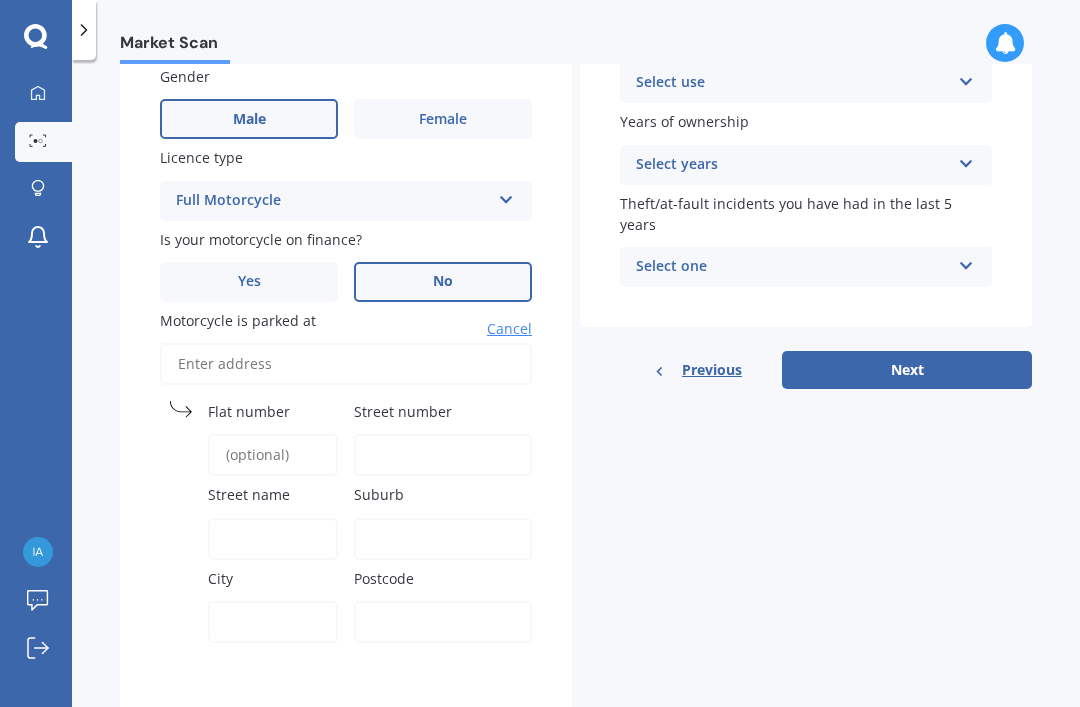 click on "Flat number" at bounding box center [249, 411] 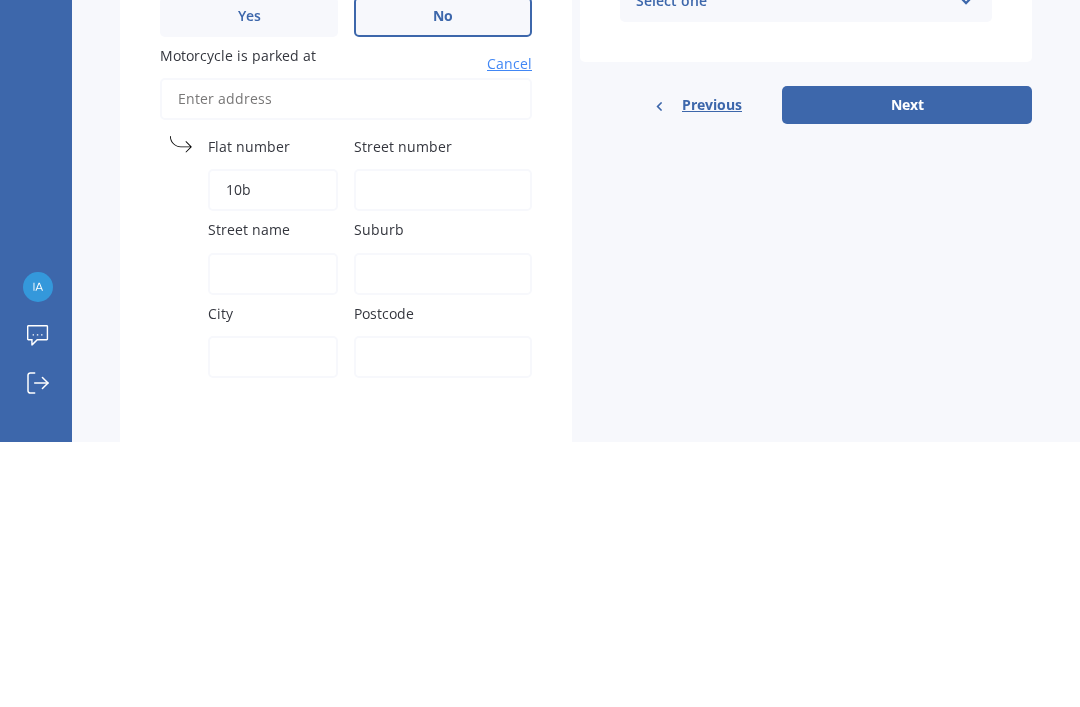 type on "10b" 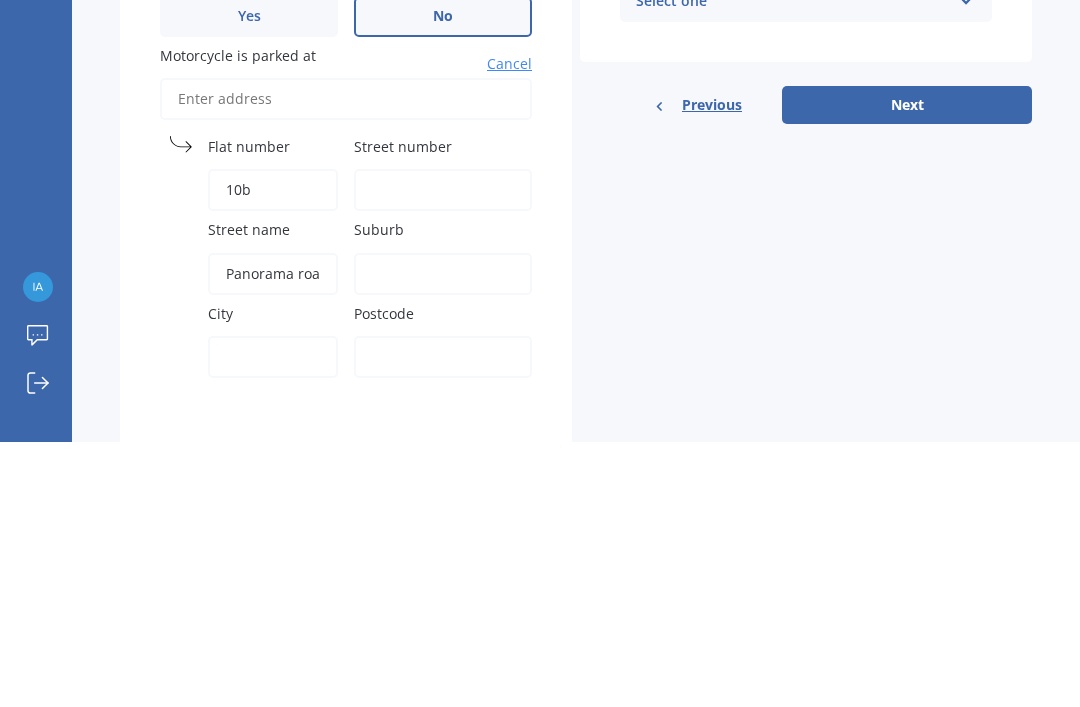 click on "Suburb" at bounding box center (439, 494) 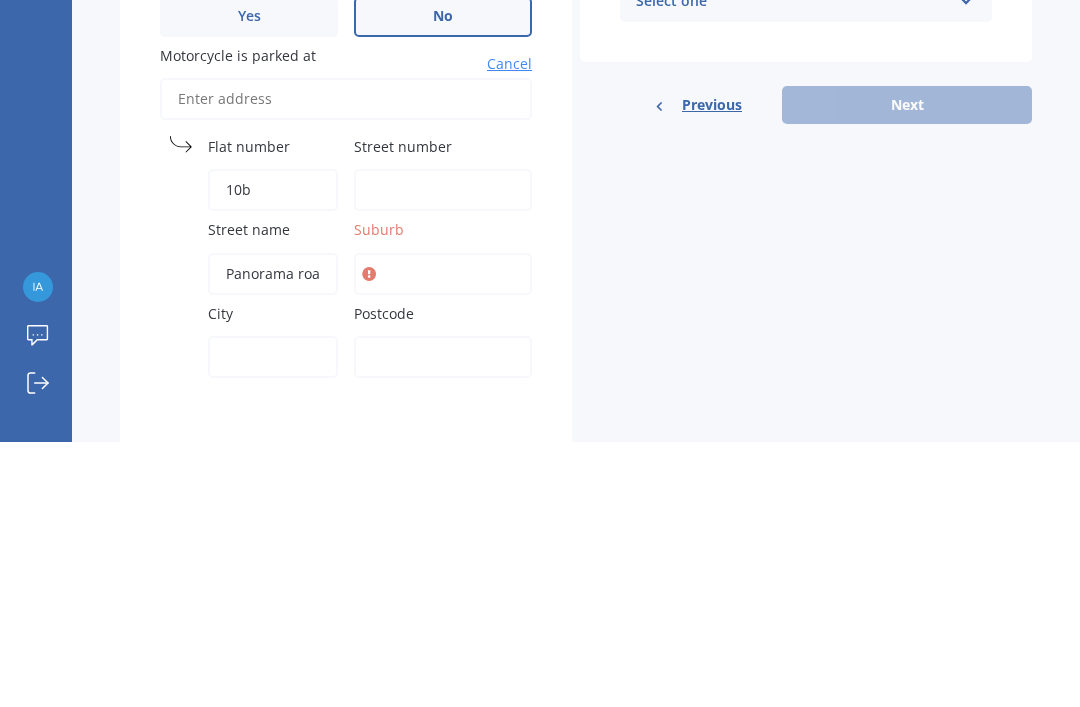 type on "Panorama road" 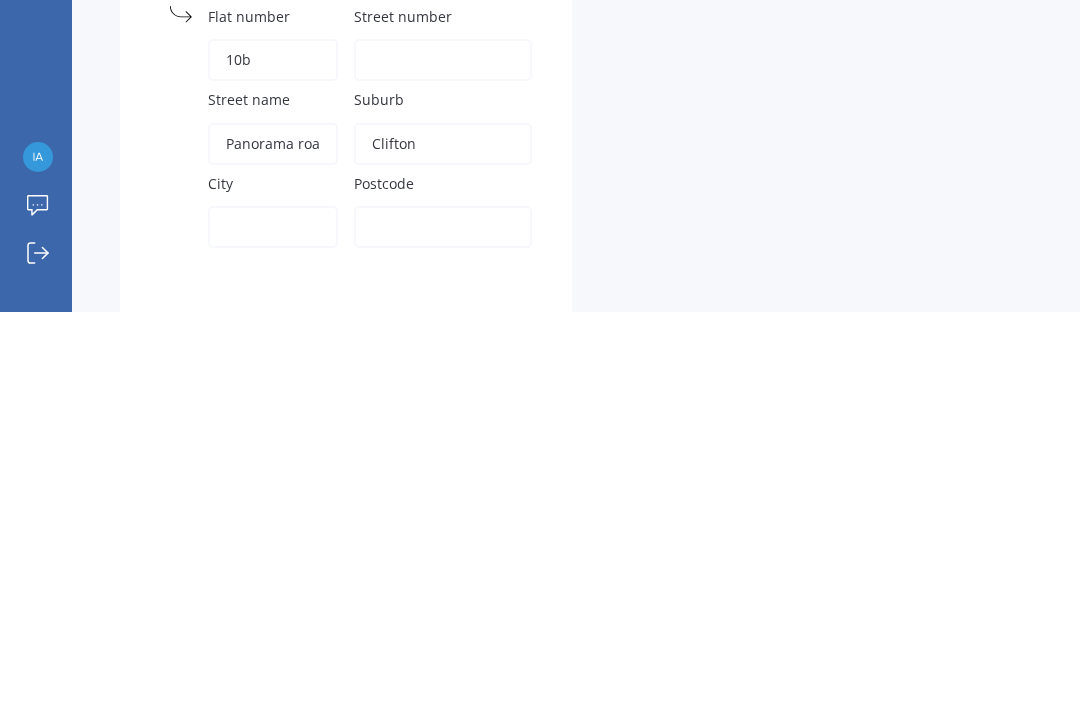 type on "Clifton" 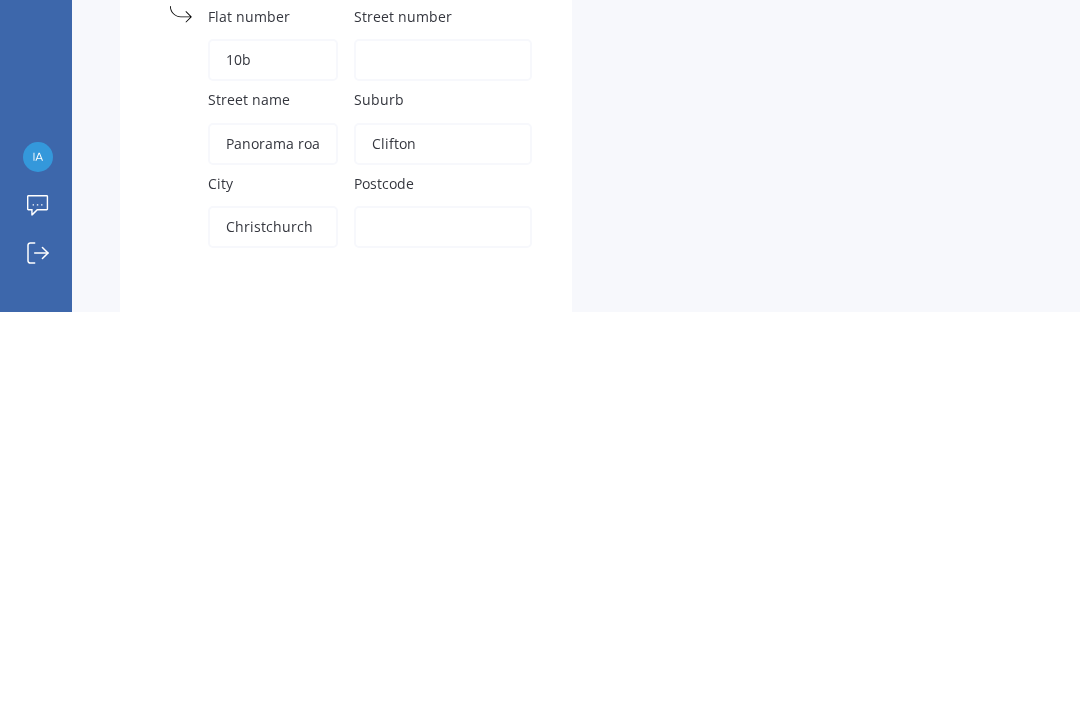 type on "Christchurch" 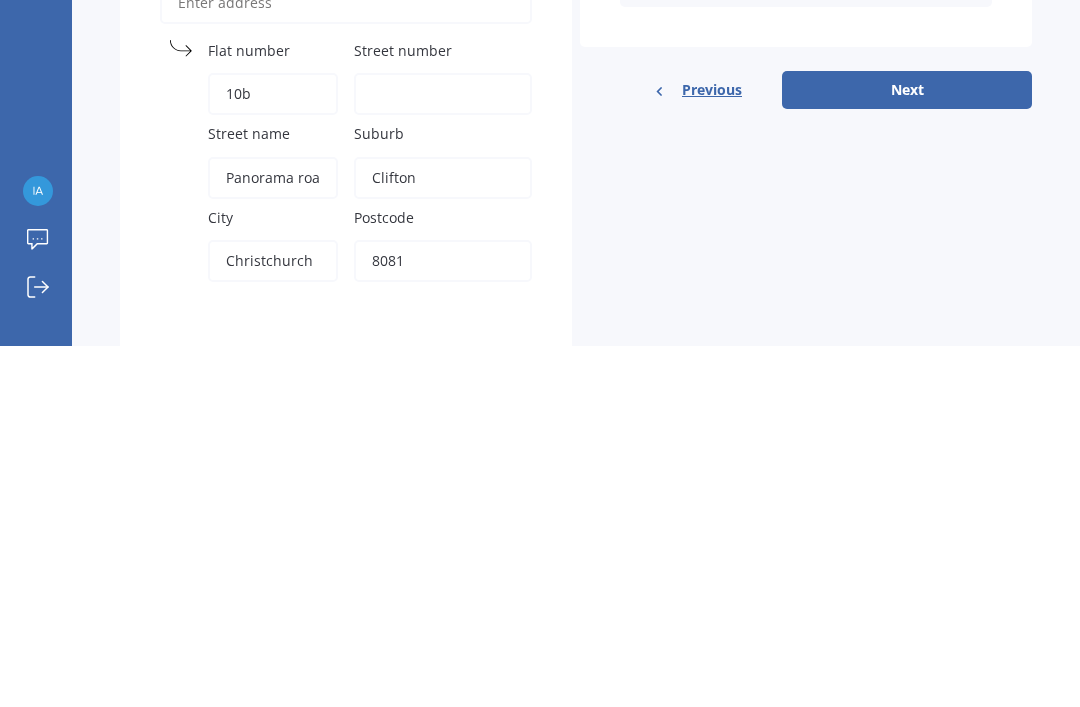 scroll, scrollTop: 63, scrollLeft: 0, axis: vertical 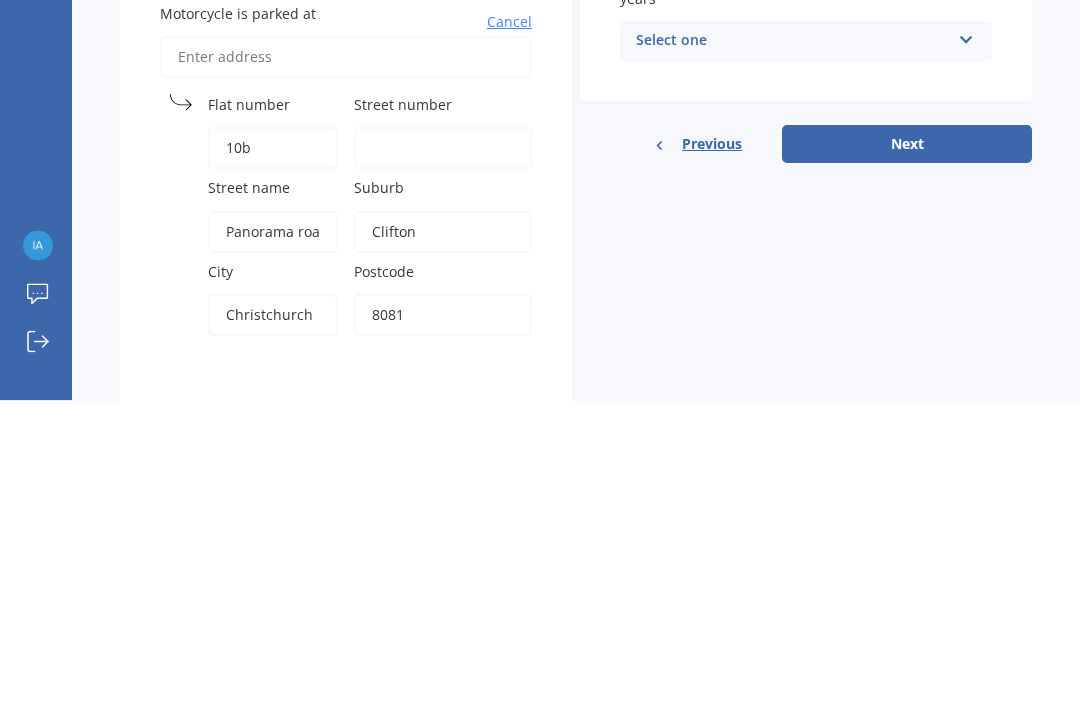 type on "8081" 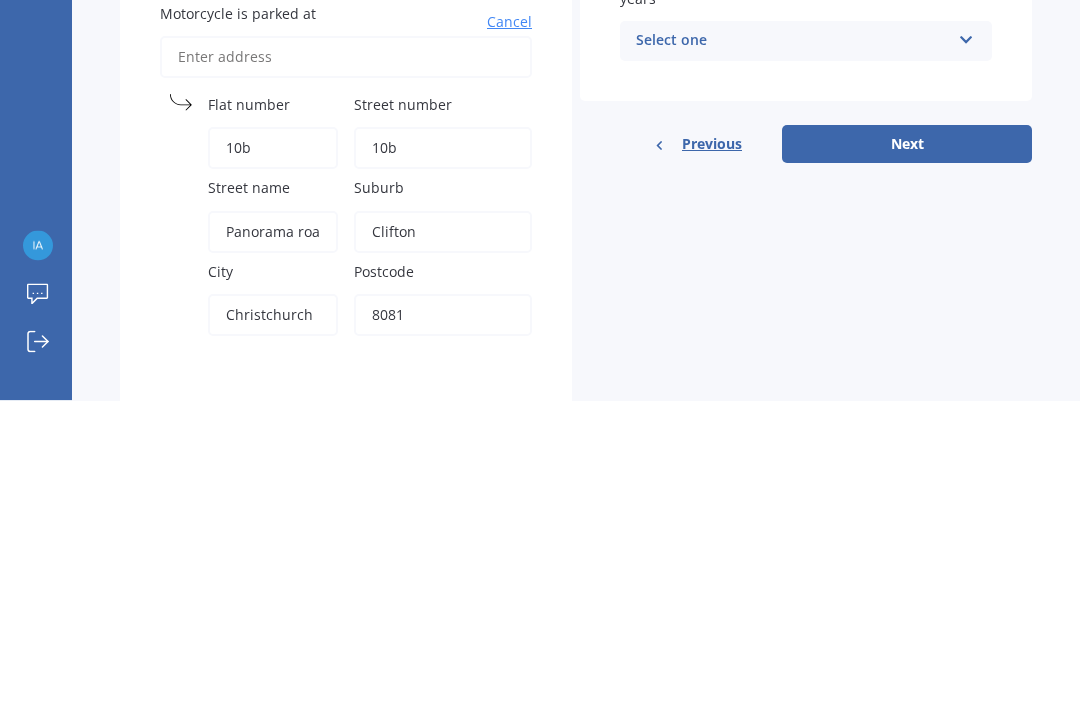 type on "10b" 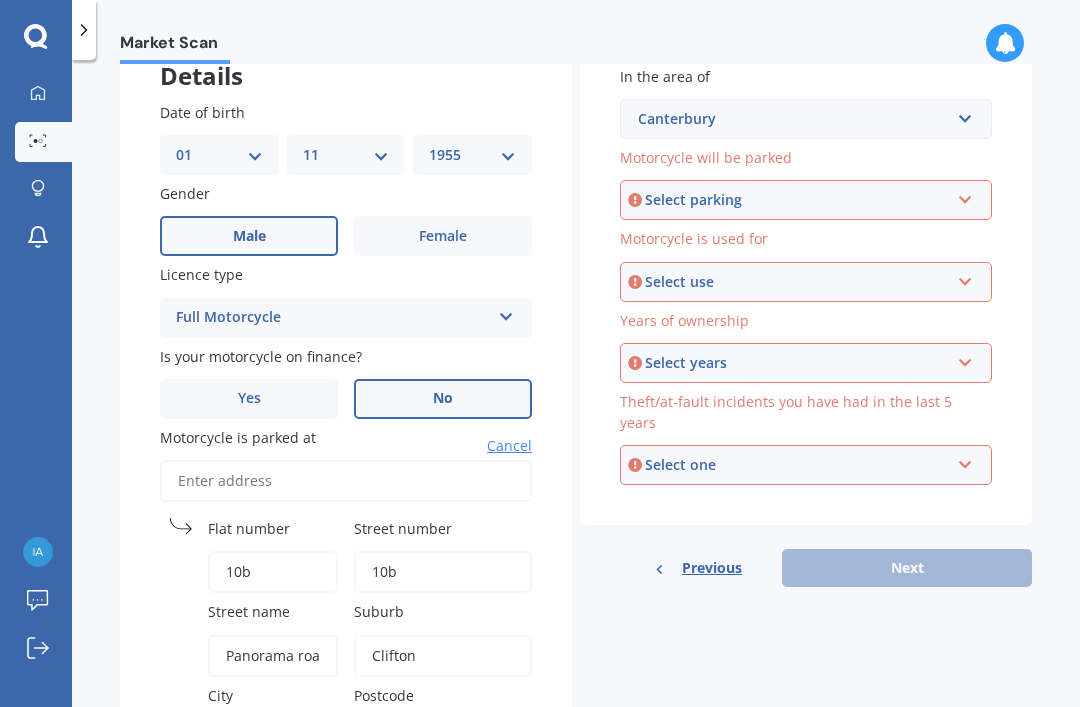 scroll, scrollTop: 135, scrollLeft: 0, axis: vertical 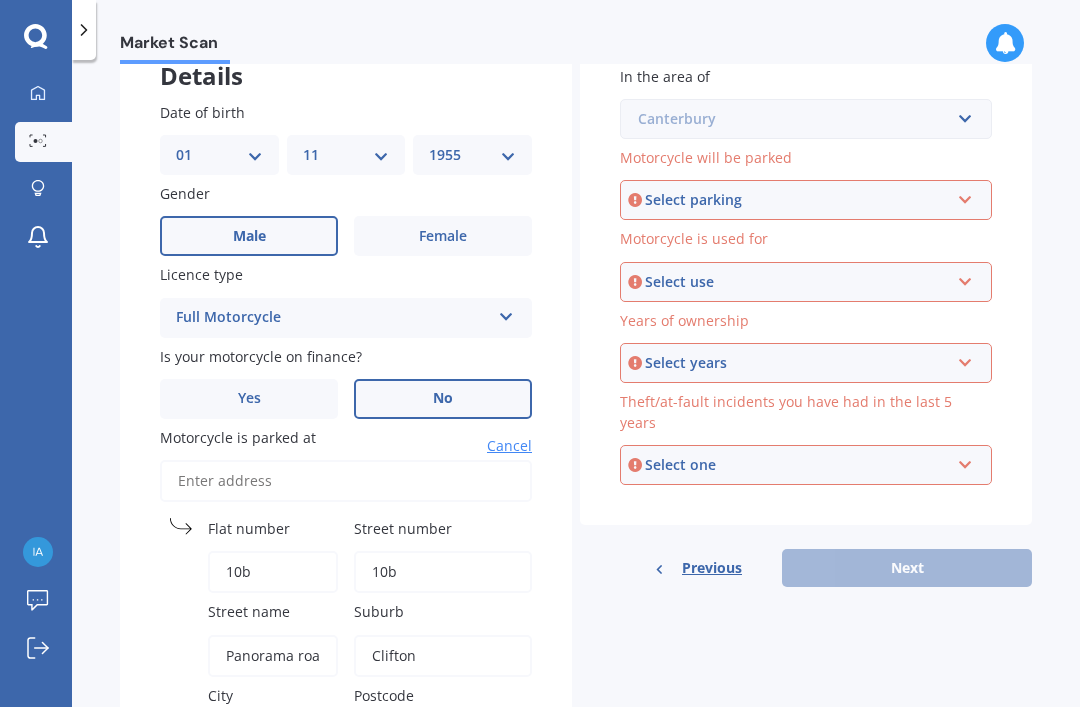 click at bounding box center [799, 119] 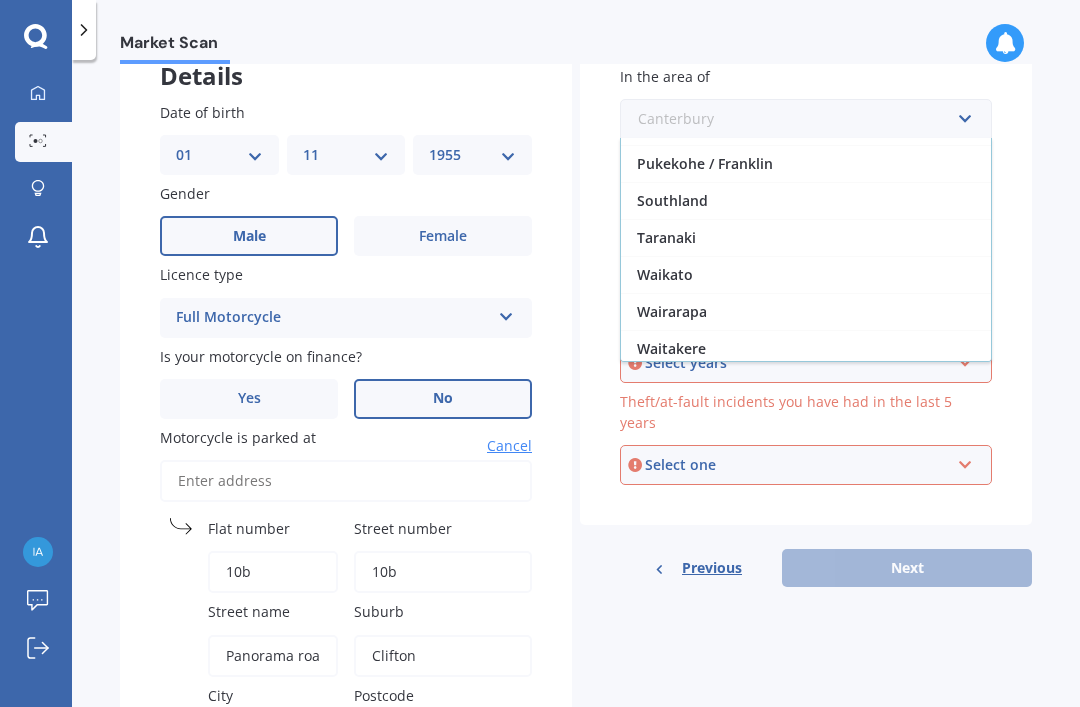scroll, scrollTop: 510, scrollLeft: 0, axis: vertical 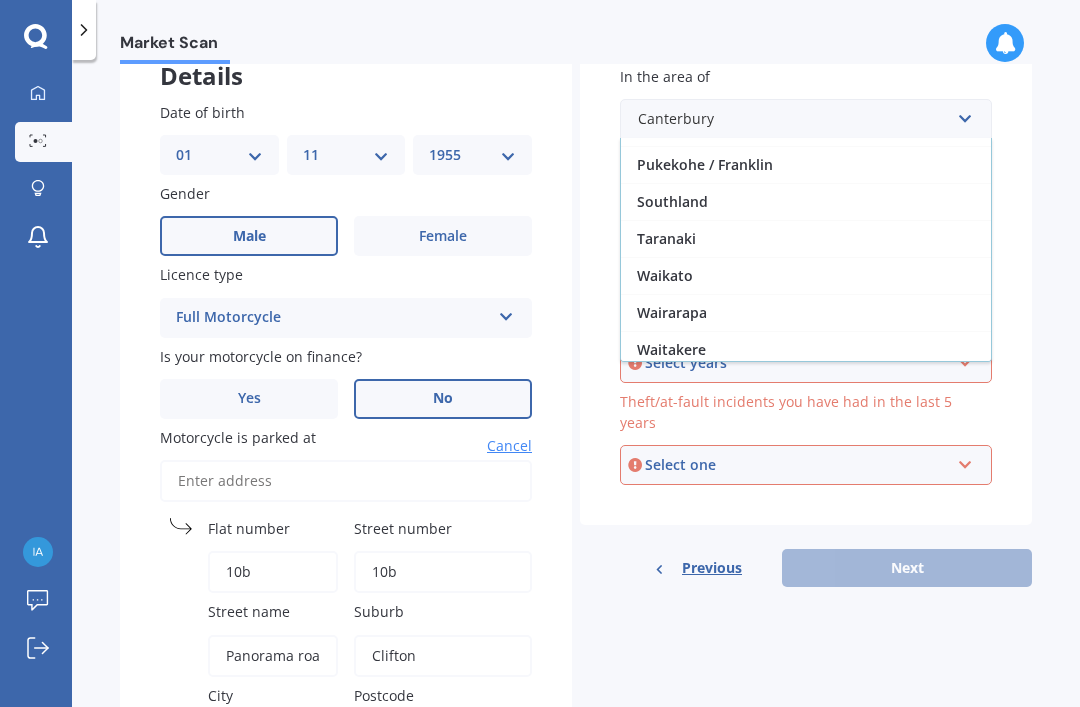 click on "In the area of [REGION] [CITY] [CITY] [REGION] [REGION] [REGION] [CITY] [REGION] [REGION] [REGION] [REGION] [REGION] [REGION] [REGION] [REGION] [REGION] [REGION] [REGION] [REGION] [REGION] [REGION] Motorcycle will be parked Select parking In a garage On own property On street or road In communal parking area Motorcycle is used for Select use Recreational riding Commuting Business use Years of ownership Select years Less than 1 1 2 or more Theft/at-fault incidents you have had in the last 5 years Select one 0 1 2 3 or more" at bounding box center (806, 276) 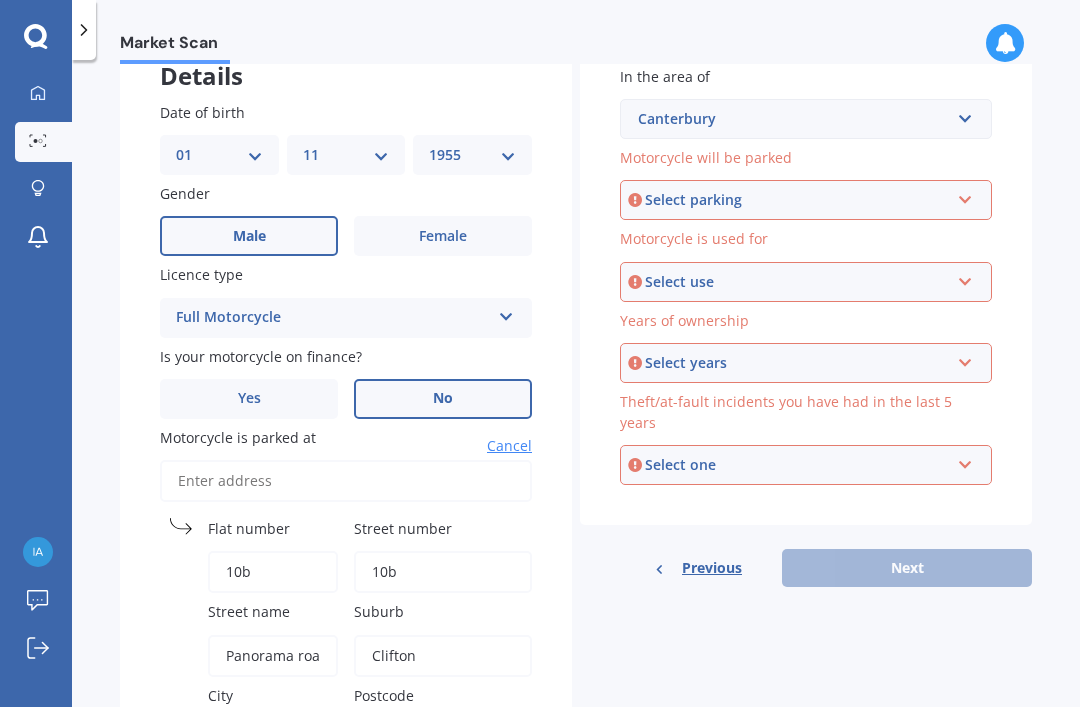click at bounding box center (965, 196) 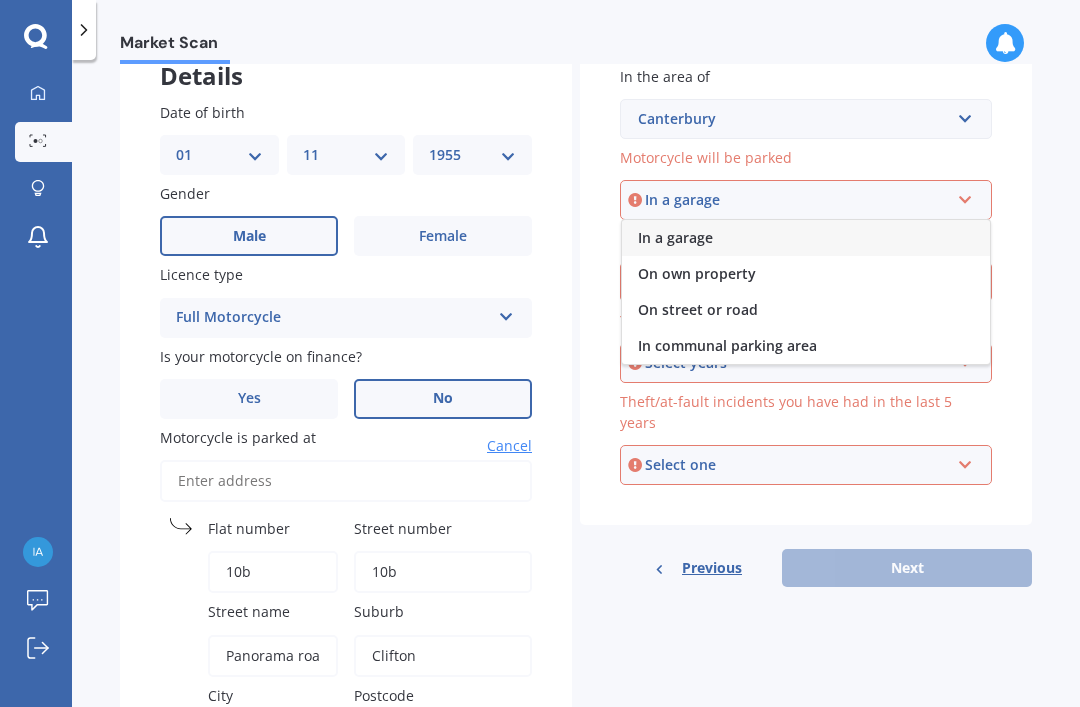 click on "In a garage" at bounding box center (806, 238) 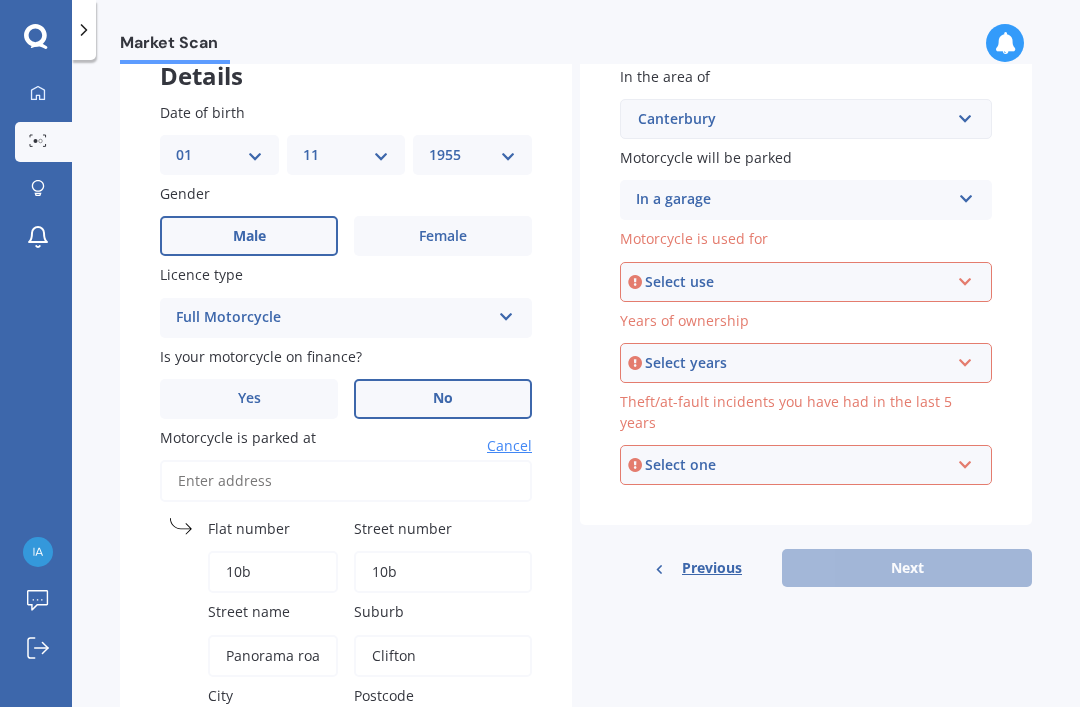 click at bounding box center [966, 195] 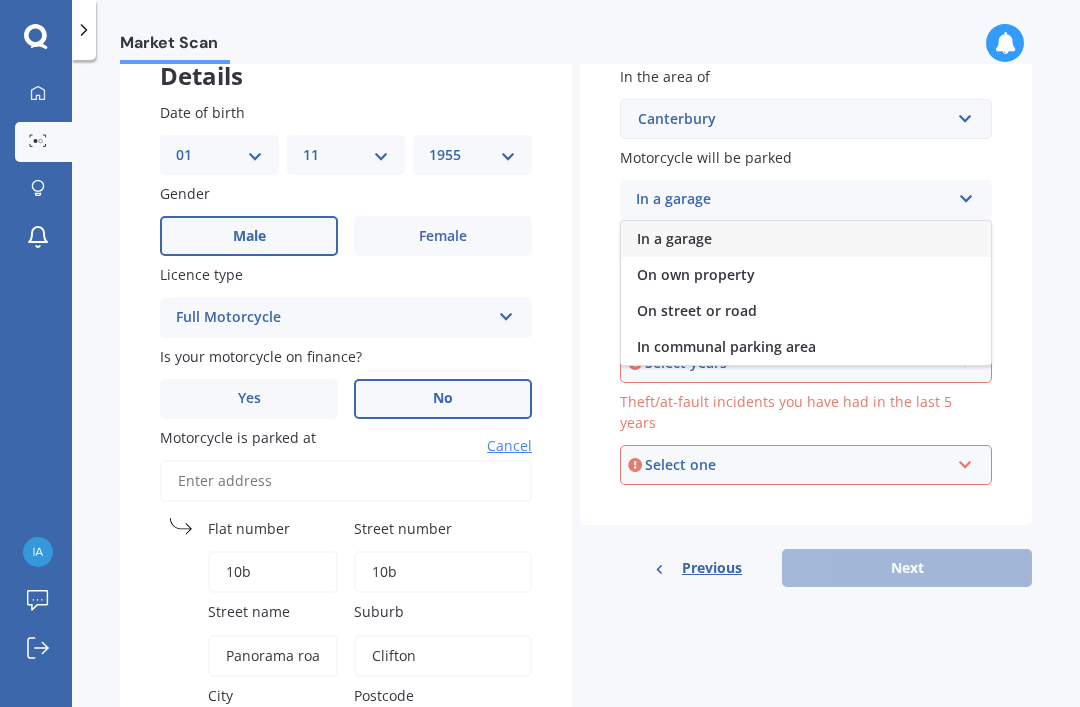 click on "Motorcycle Market Scan 50 % We just need a few more details to provide an accurate quote Details Date of birth DD 01 02 03 04 05 06 07 08 09 10 11 12 13 14 15 16 17 18 19 20 21 22 23 24 25 26 27 28 29 30 31 MM 01 02 03 04 05 06 07 08 09 10 11 12 YYYY 2025 2024 2023 2022 2021 2020 2019 2018 2017 2016 2015 2014 2013 2012 2011 2010 2009 2008 2007 2006 2005 2004 2003 2002 2001 2000 1999 1998 1997 1996 1995 1994 1993 1992 1991 1990 1989 1988 1987 1986 1985 1984 1983 1982 1981 1980 1979 1978 1977 1976 1975 1974 1973 1972 1971 1970 1969 1968 1967 1966 1965 1964 1963 1962 1961 1960 1959 1958 1957 1956 1955 1954 1953 1952 1951 1950 1949 1948 1947 1946 1945 1944 1943 1942 1941 1940 1939 1938 1937 1936 1935 1934 1933 1932 1931 1930 1929 1928 1927 1926 Gender Male Female Licence type Full Motorcycle Full Motorcycle Restricted Motorcycle Learners Motorcycle Car Licence Only Restricted Car Licence Only Learners Car Licence Only Unlicenced Not Required Is your motorcycle on finance? Yes No Cancel Flat number 10b" at bounding box center [576, 387] 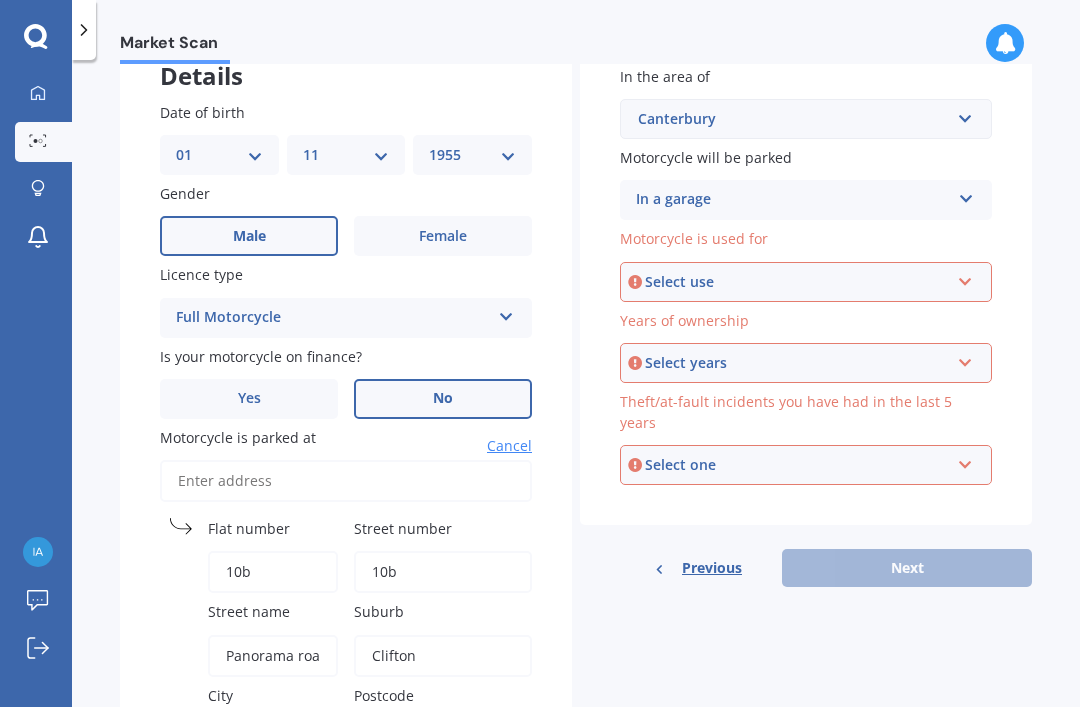 click at bounding box center (965, 278) 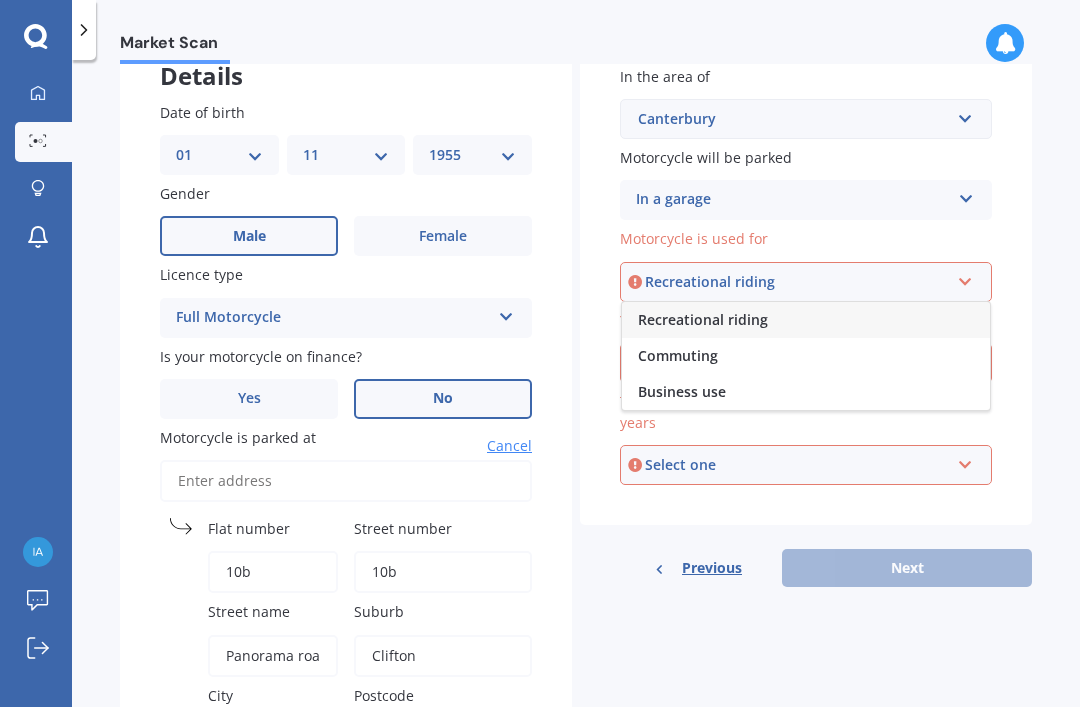 click on "Recreational riding" at bounding box center [703, 319] 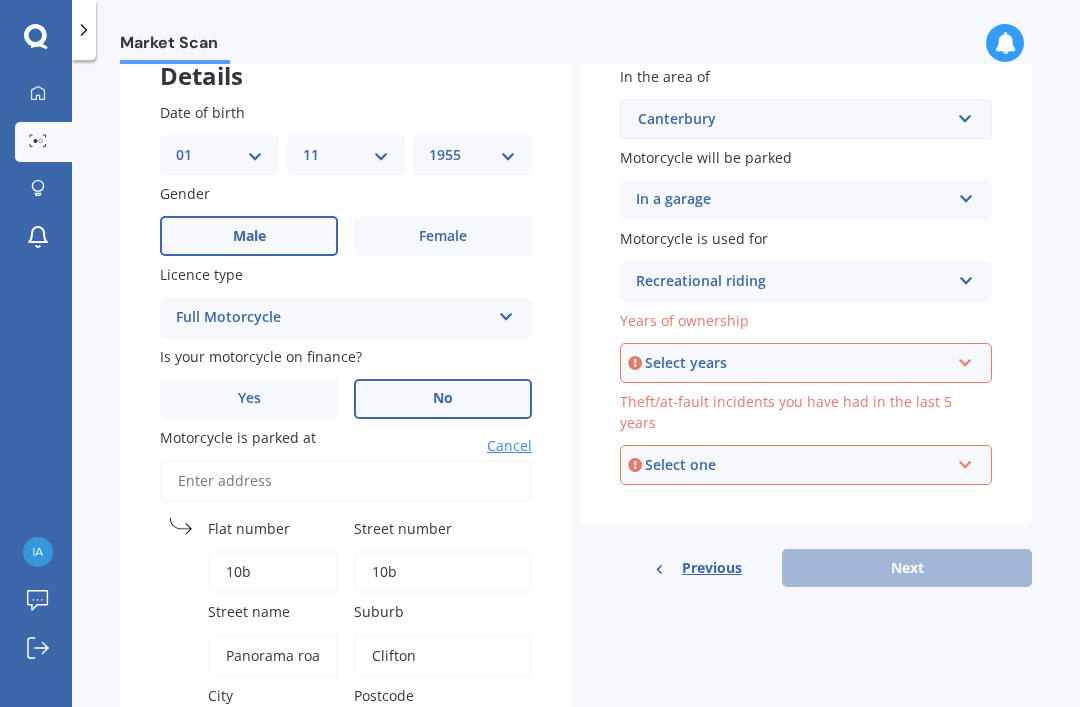 click at bounding box center (965, 359) 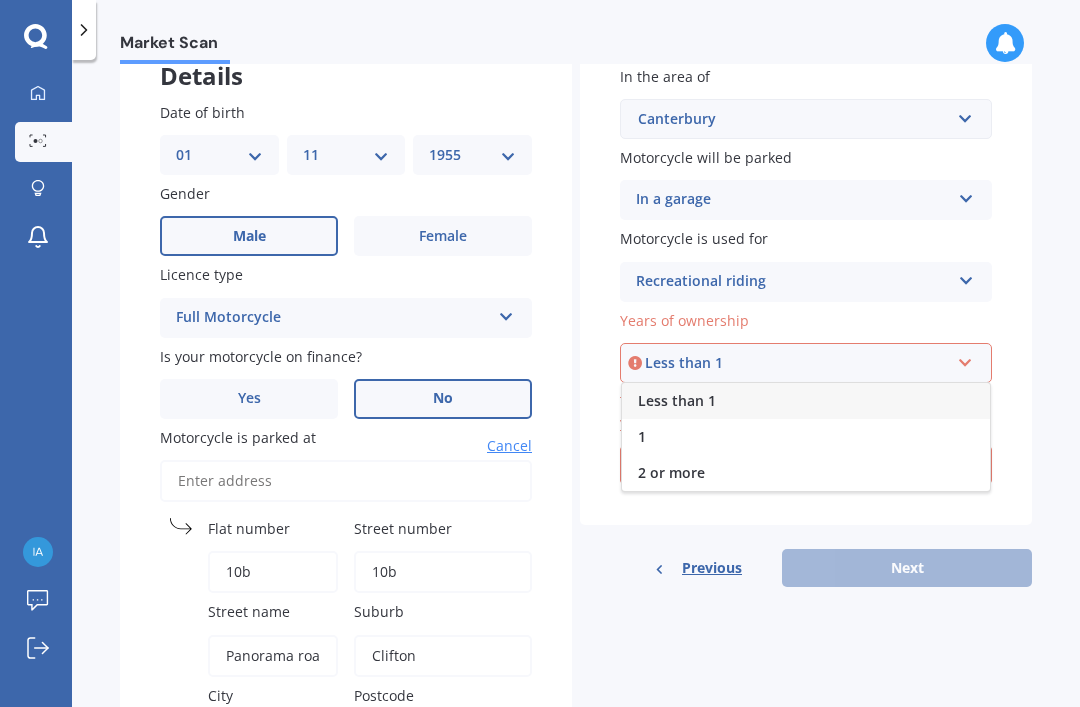 scroll, scrollTop: 131, scrollLeft: 0, axis: vertical 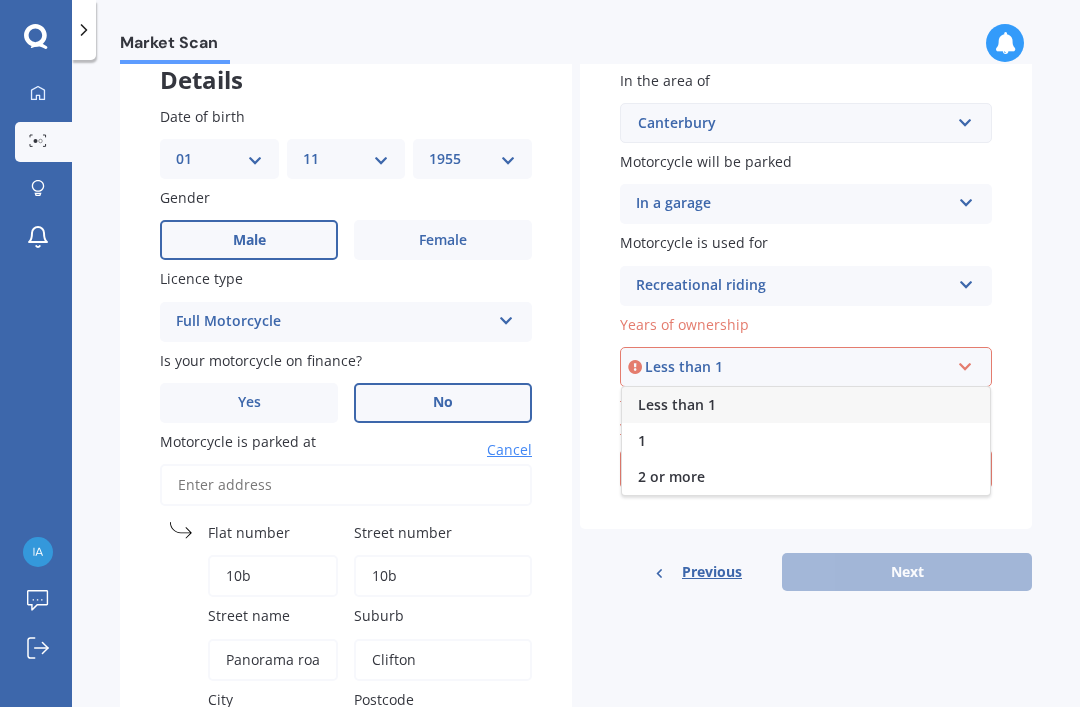 click on "2 or more" at bounding box center [671, 476] 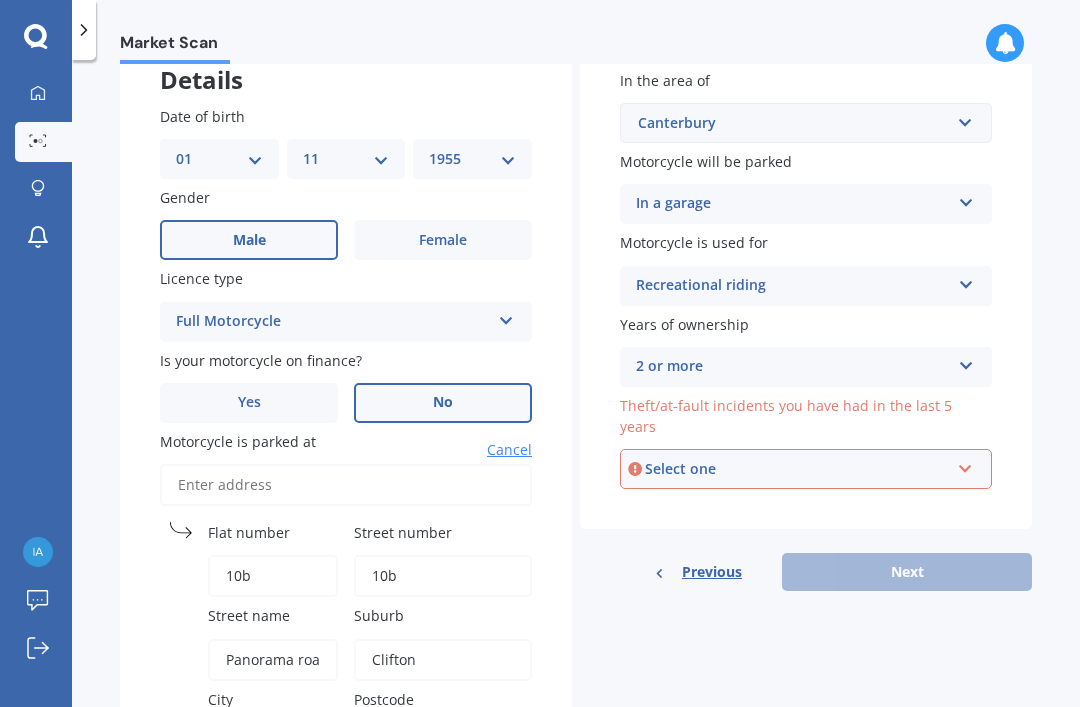 click at bounding box center [965, 465] 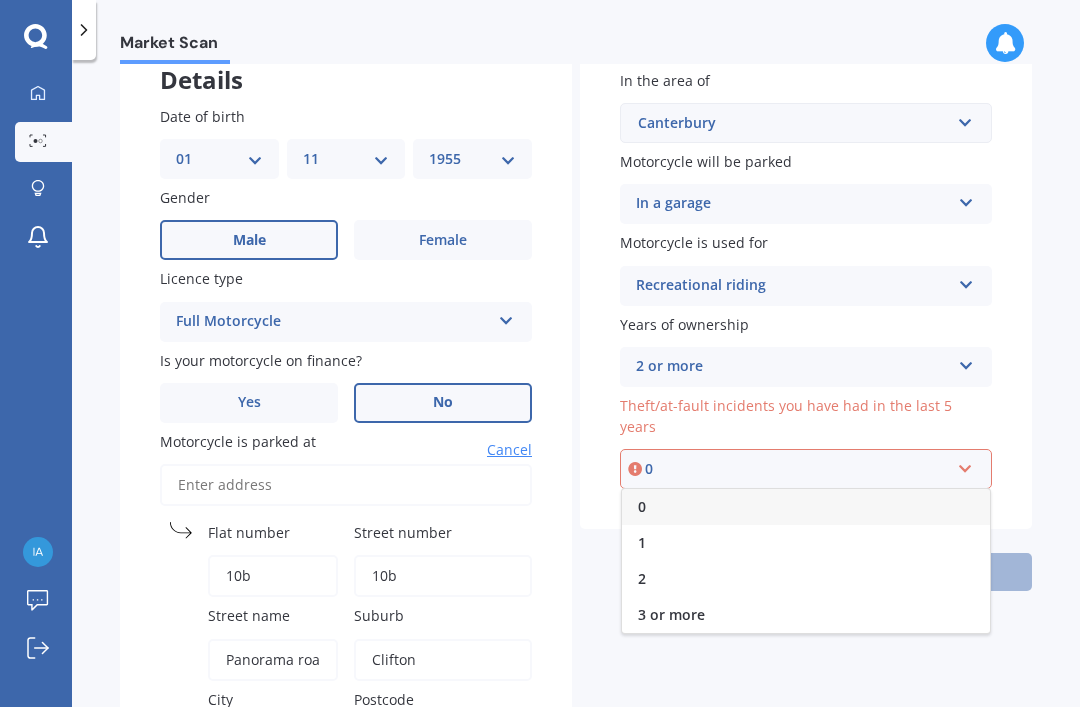 click on "0" at bounding box center [806, 507] 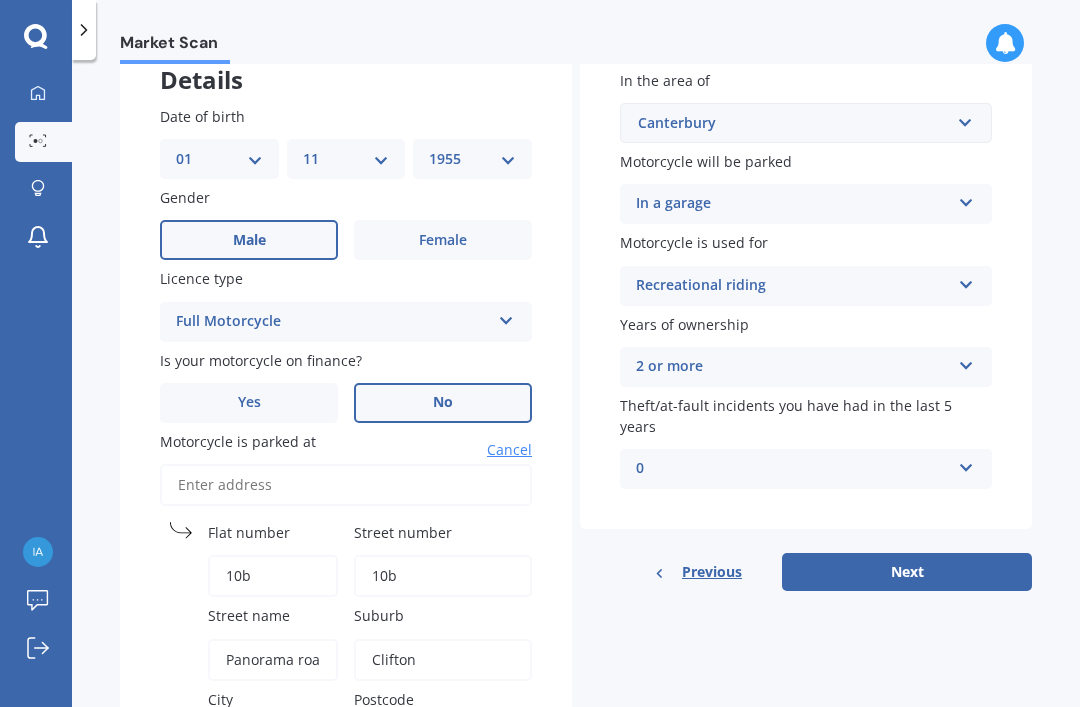 click on "Next" at bounding box center (907, 572) 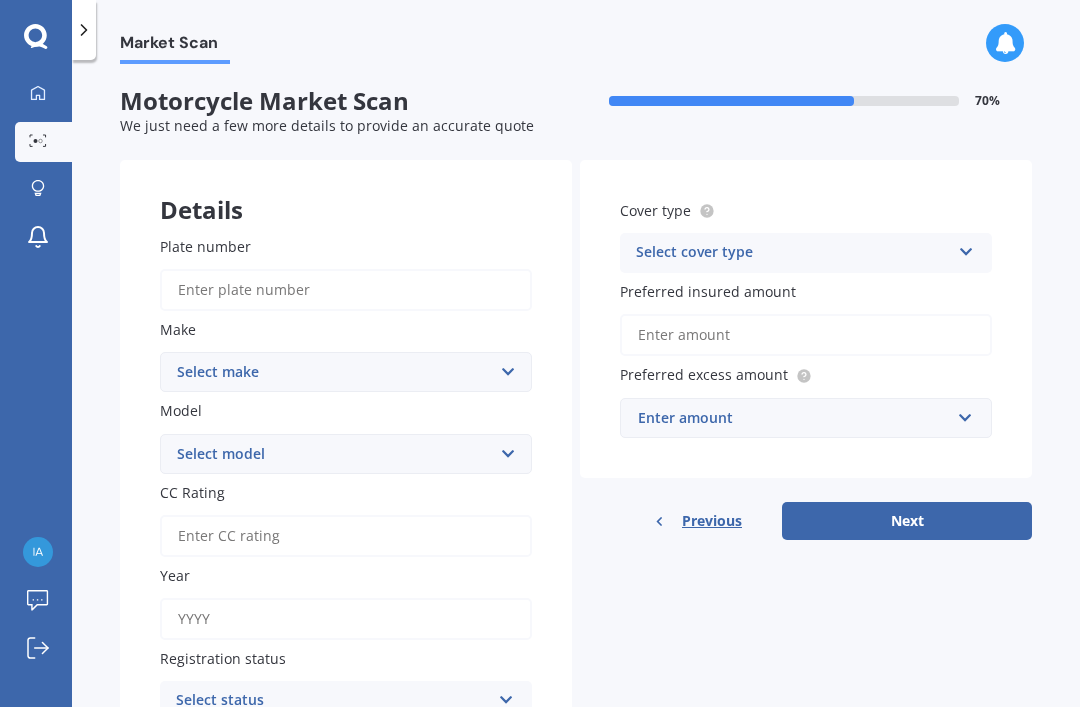 scroll, scrollTop: 0, scrollLeft: 0, axis: both 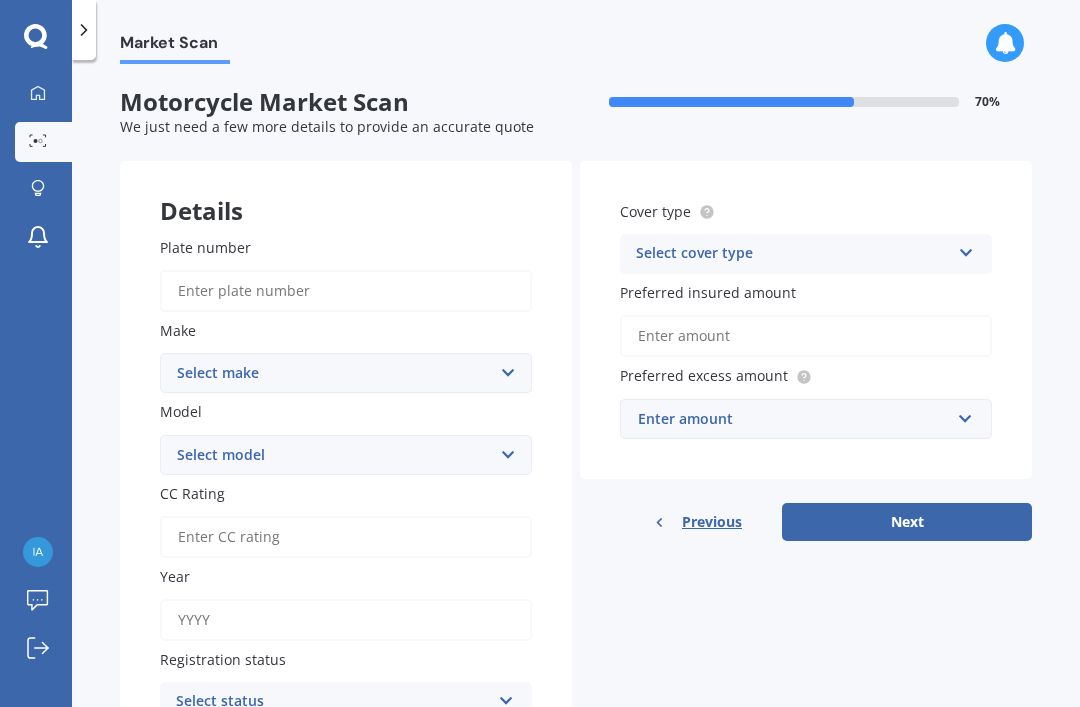 click on "Plate number" at bounding box center [346, 291] 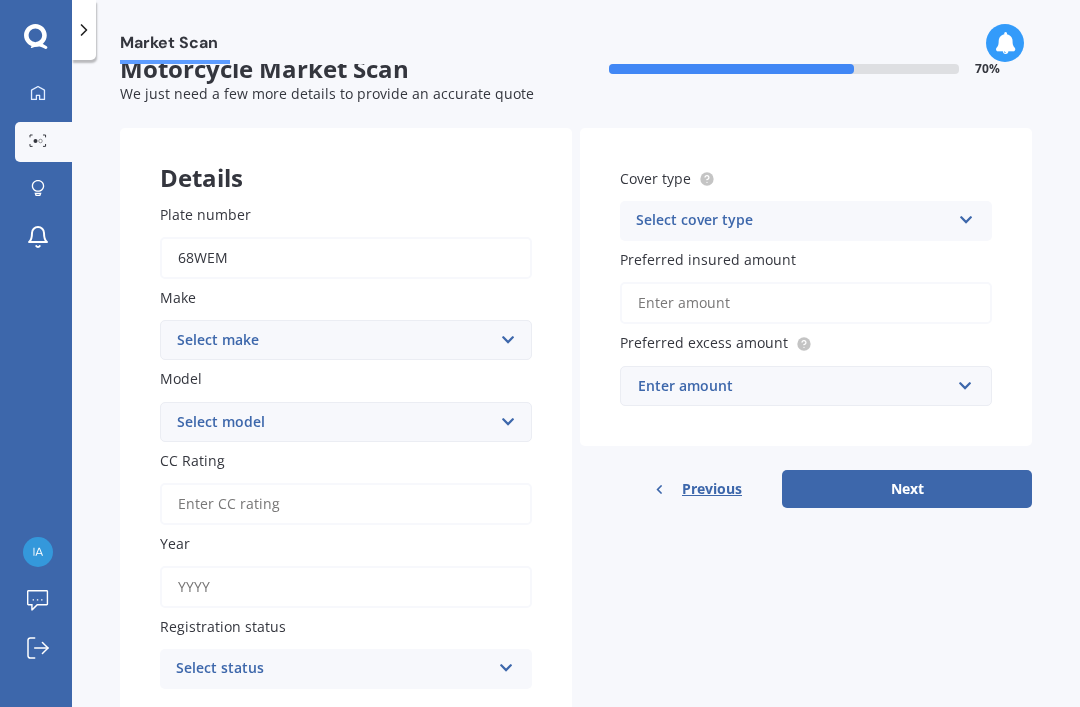 scroll, scrollTop: 32, scrollLeft: 0, axis: vertical 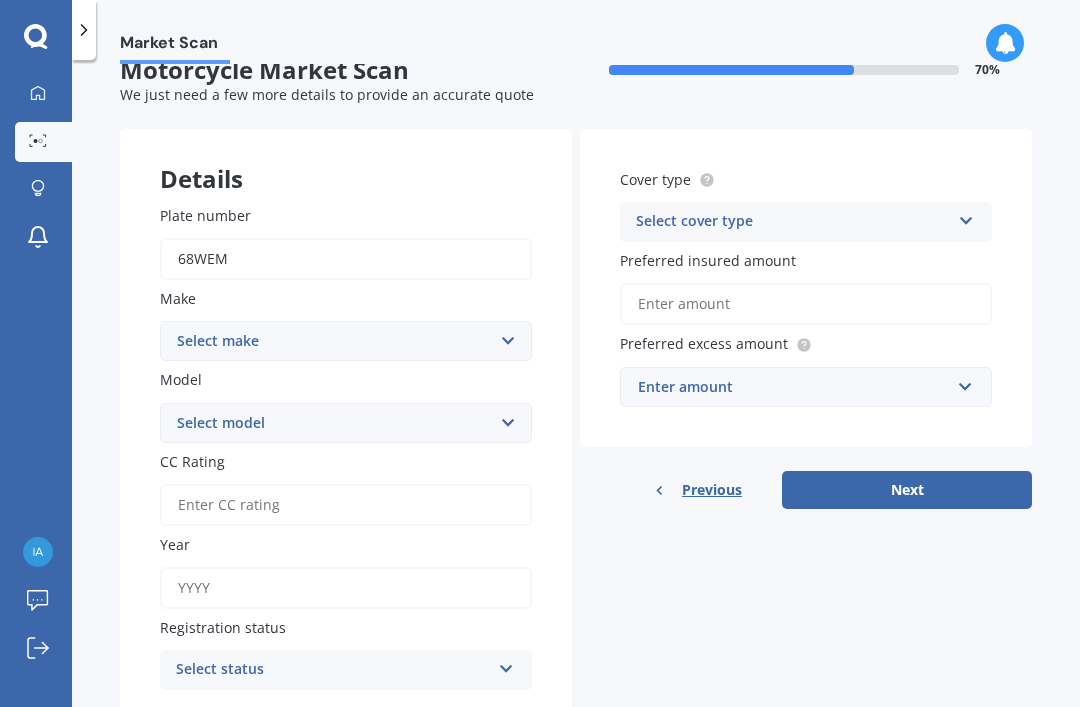 type on "68WEM" 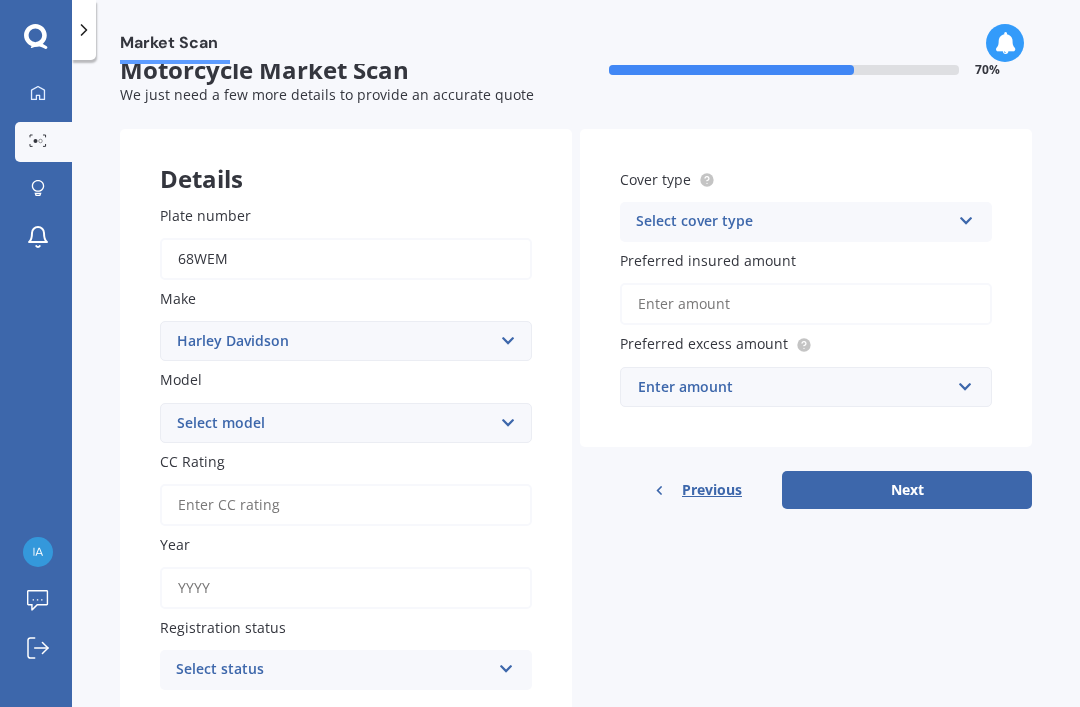 click on "CC Rating" at bounding box center [346, 505] 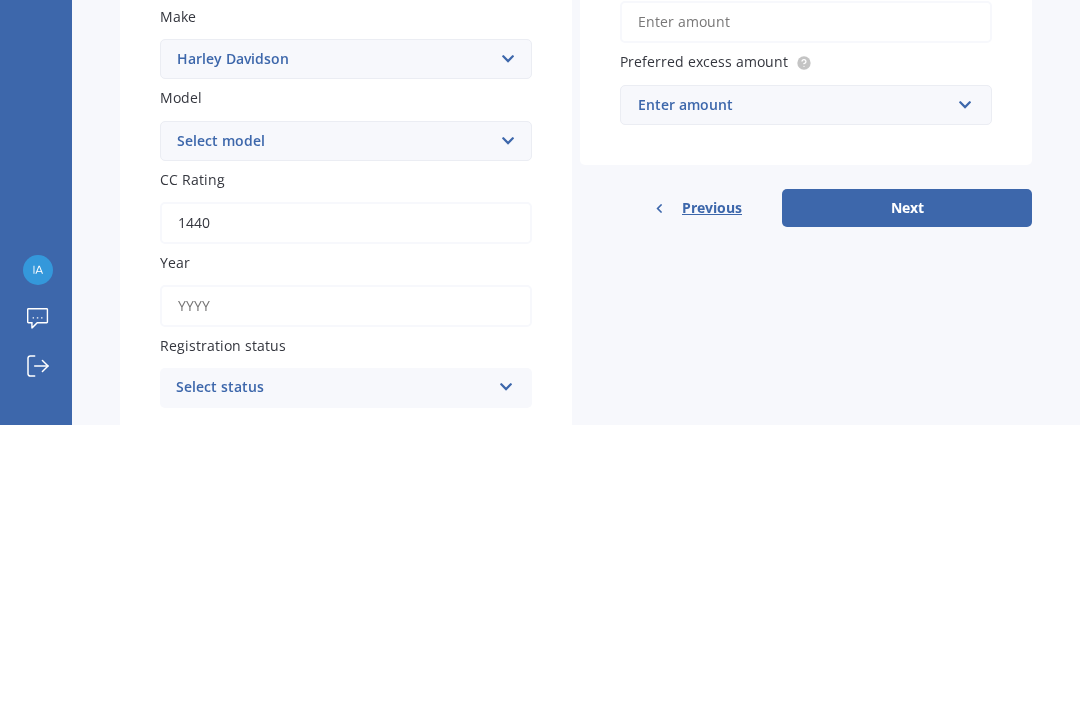 type on "1440" 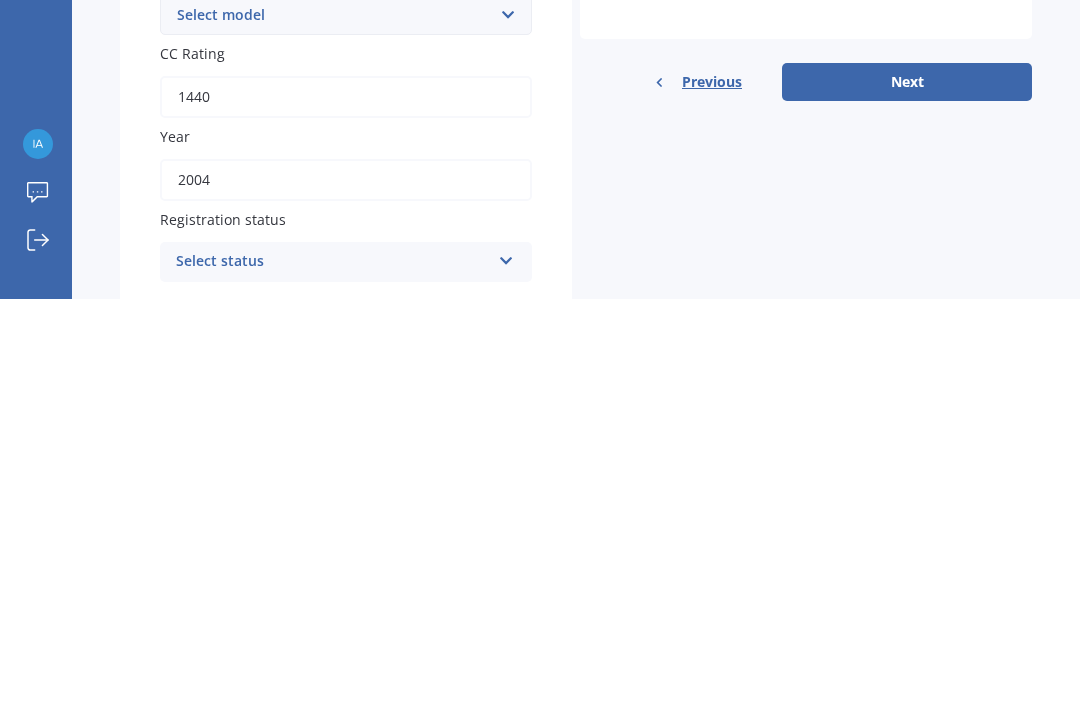 type on "2004" 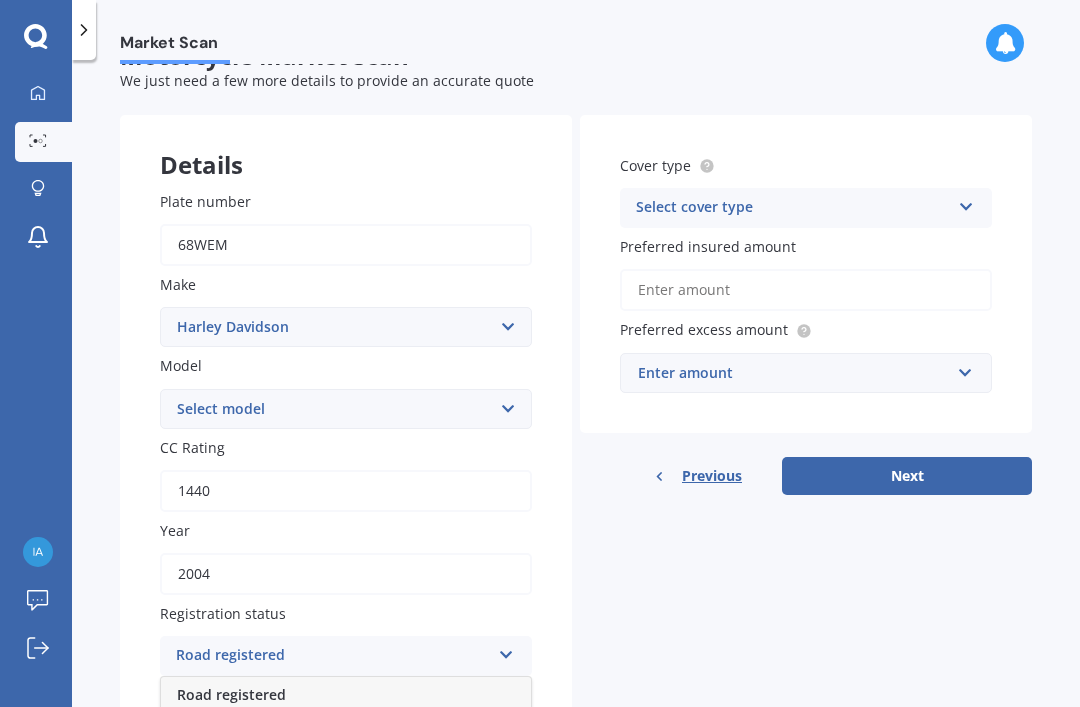 scroll, scrollTop: 46, scrollLeft: 0, axis: vertical 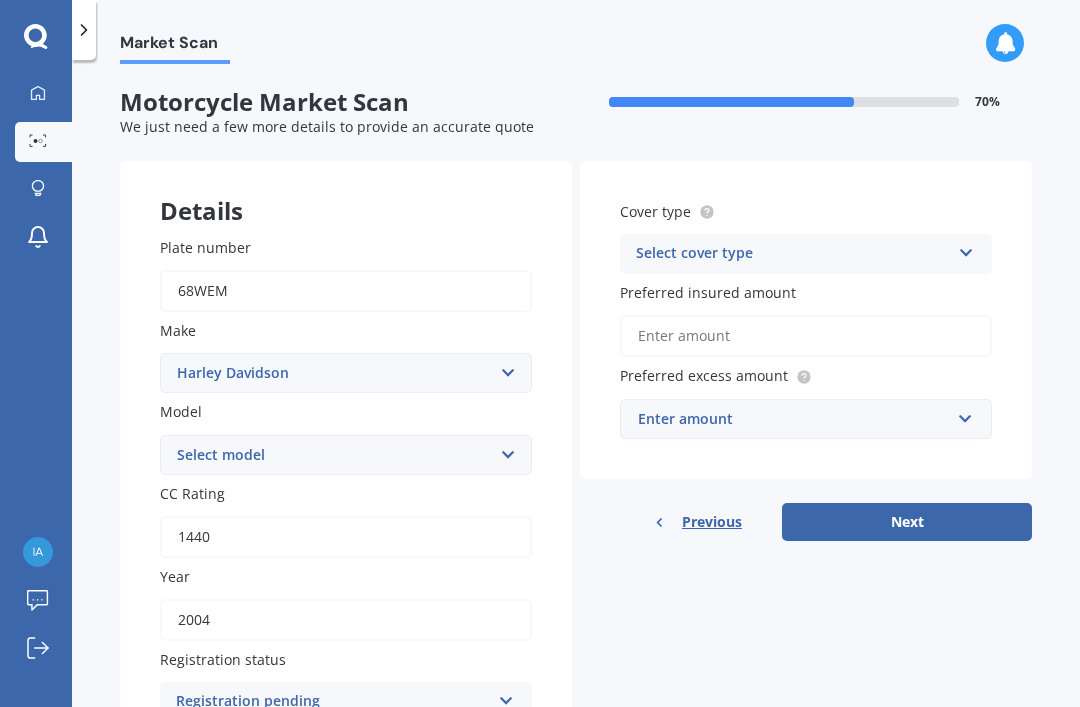 click at bounding box center [966, 249] 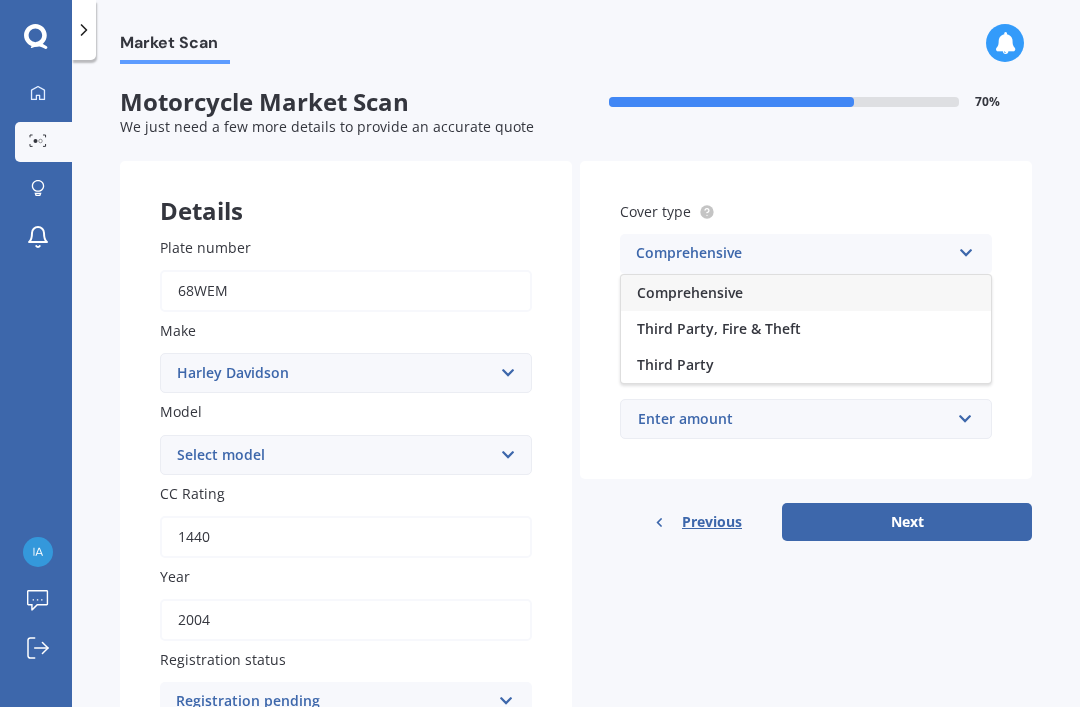 click on "Comprehensive" at bounding box center [806, 293] 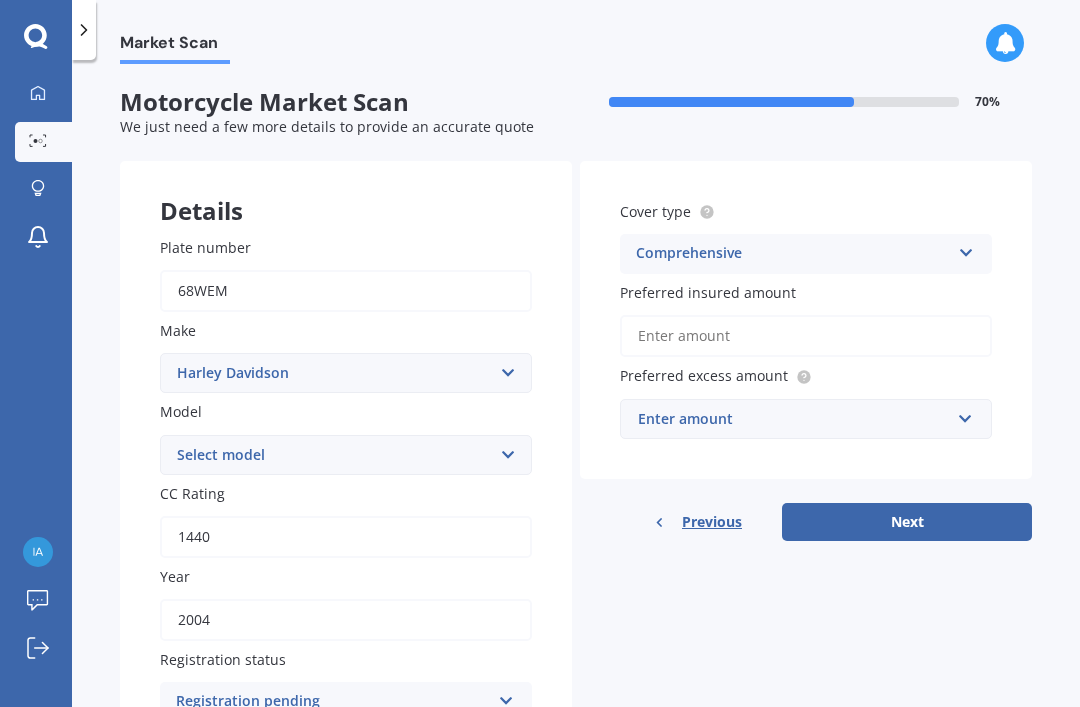 click on "Preferred insured amount" at bounding box center [806, 336] 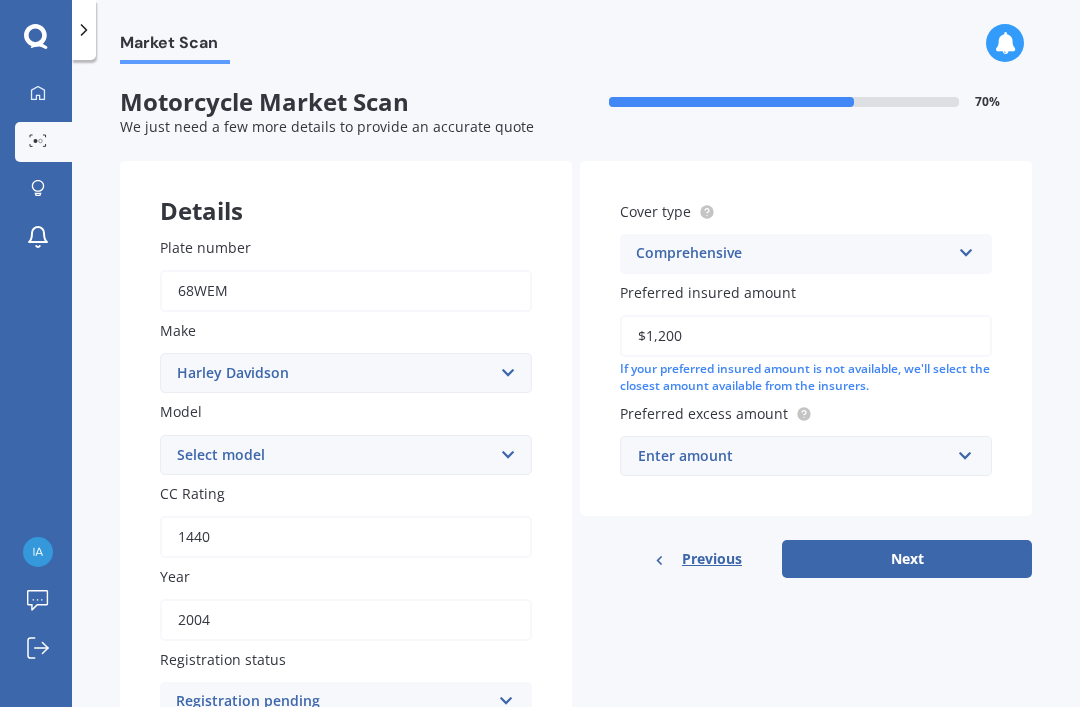 type on "$12,000" 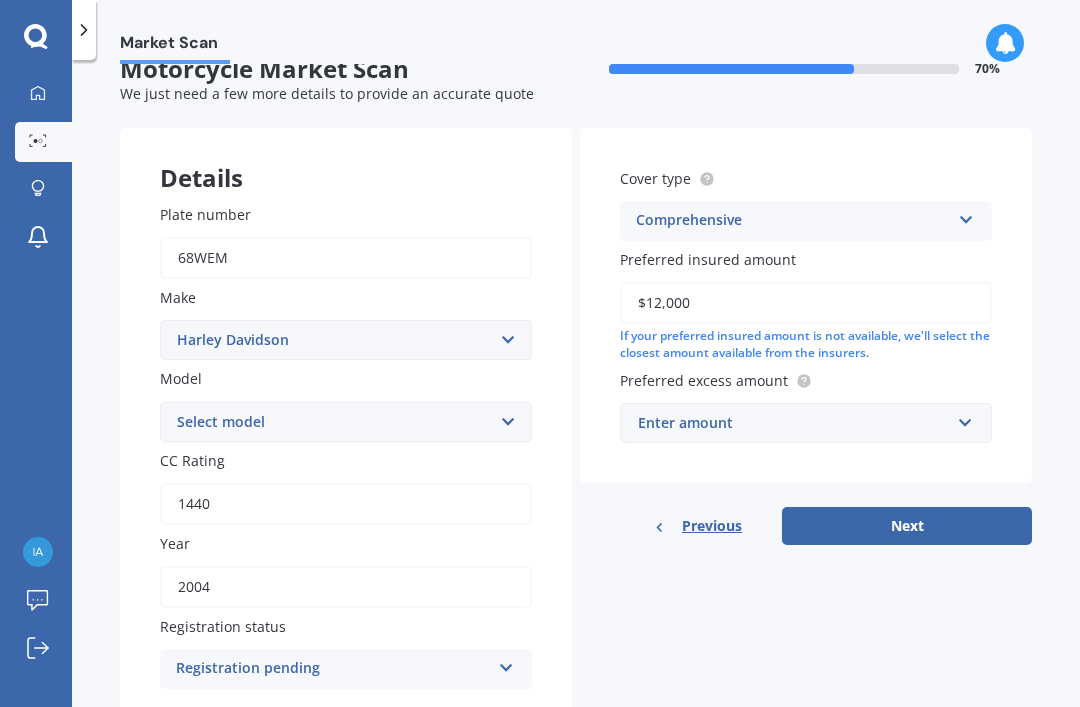 scroll, scrollTop: 32, scrollLeft: 0, axis: vertical 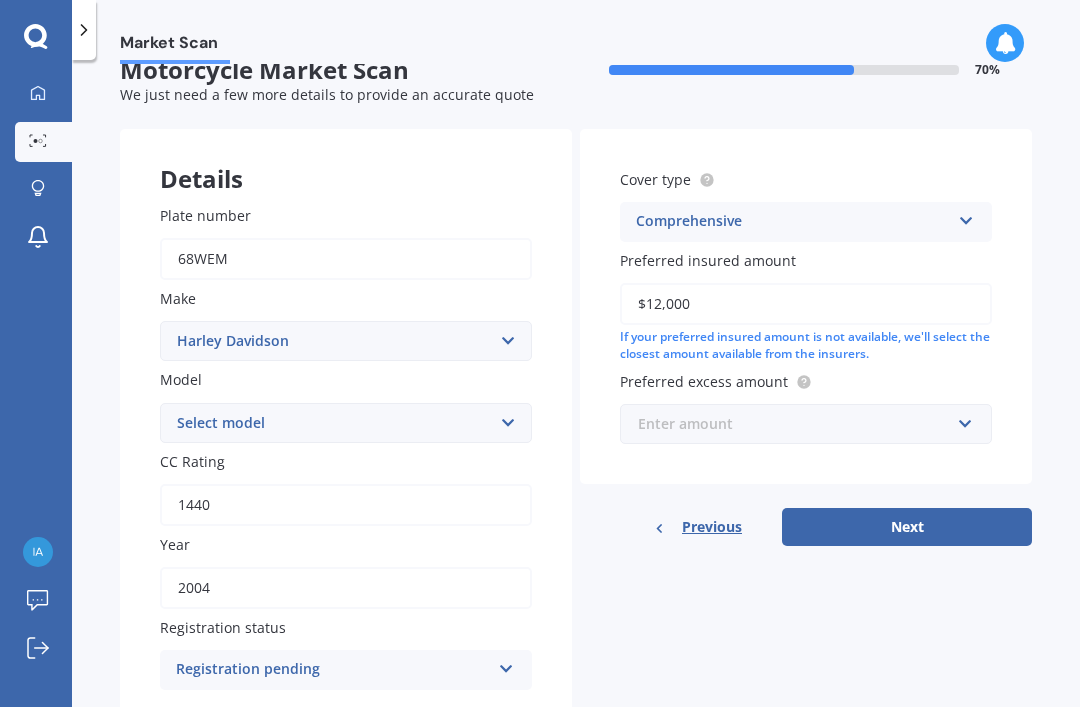 click at bounding box center [799, 424] 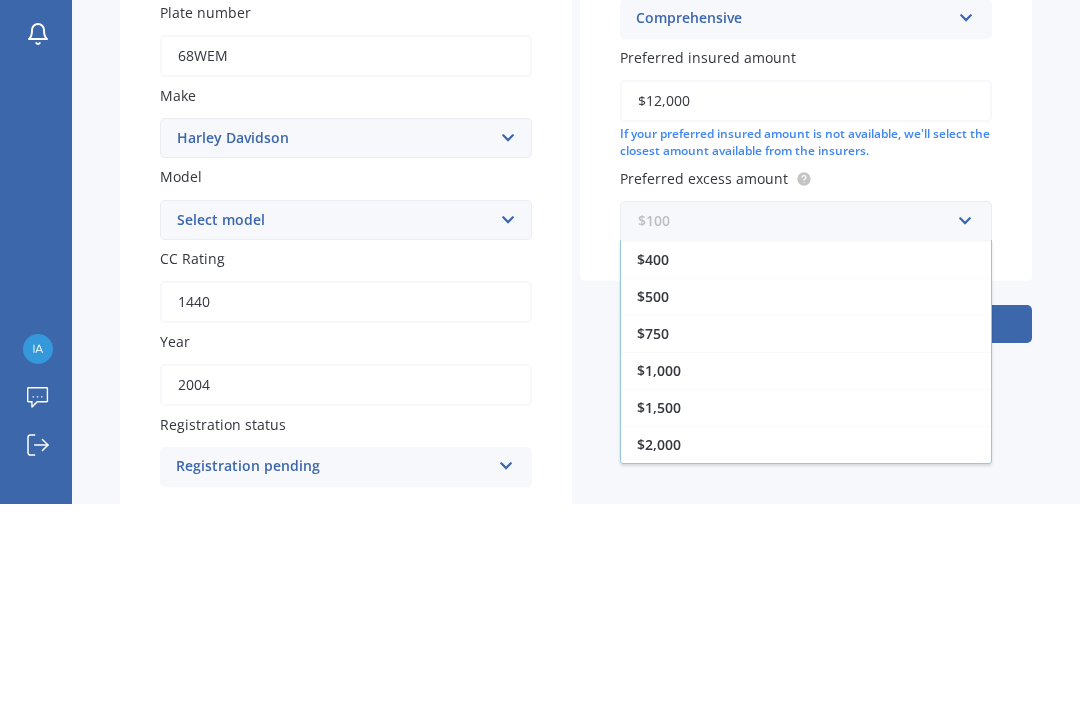 scroll, scrollTop: 36, scrollLeft: 0, axis: vertical 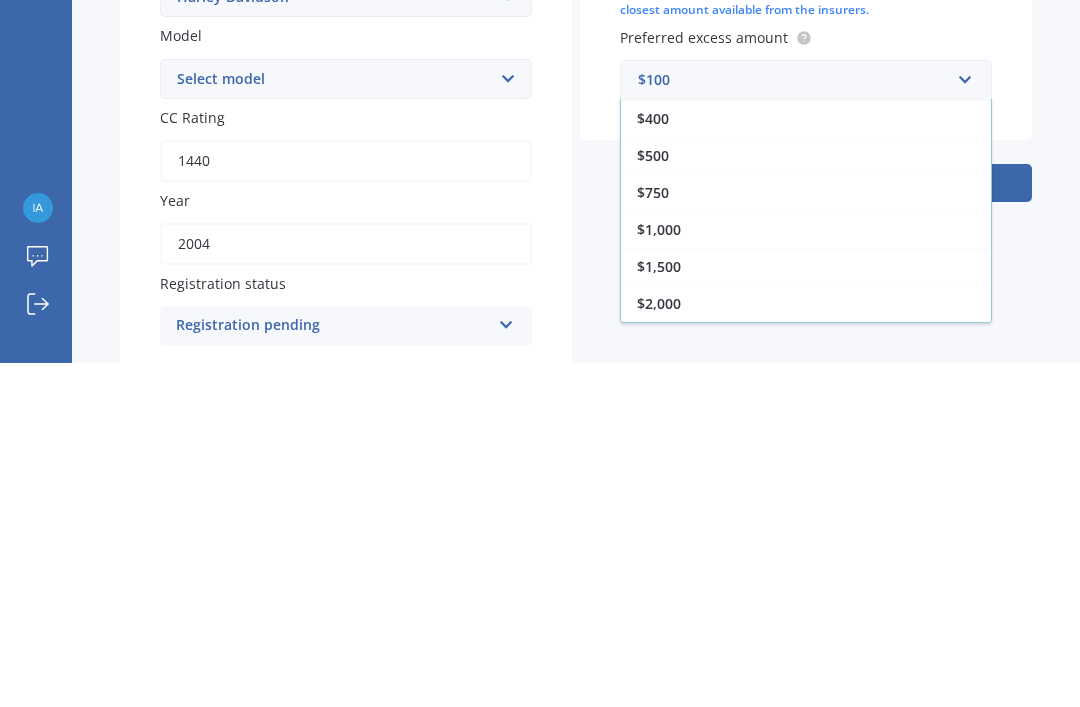 click on "$1,000" at bounding box center [806, 573] 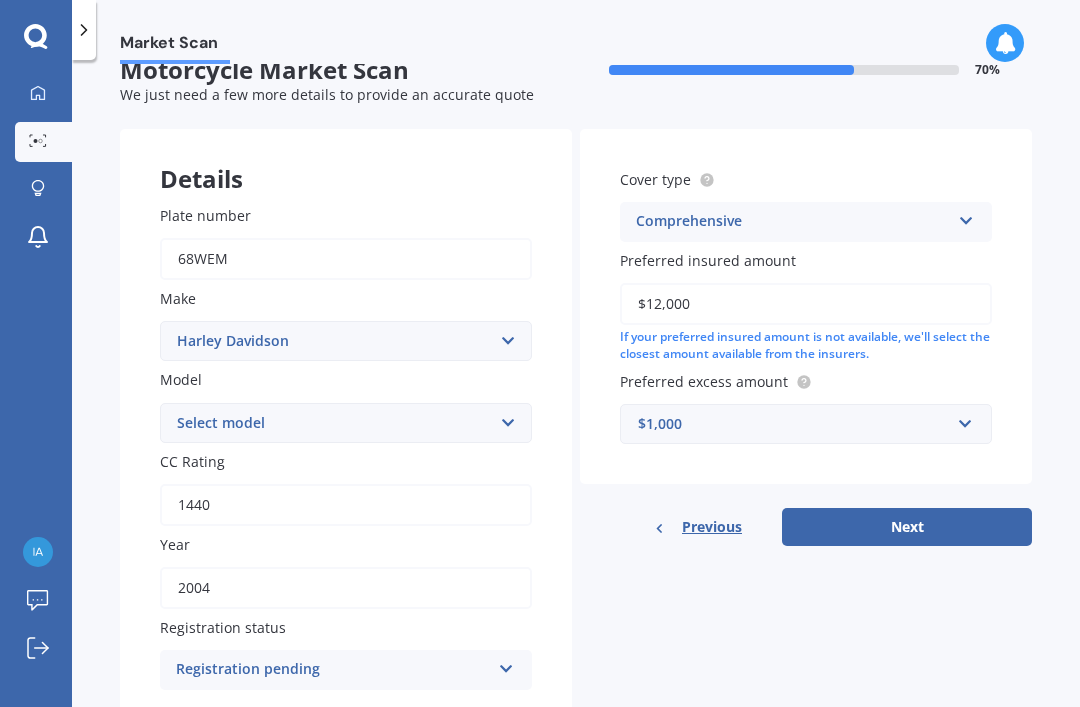 click on "Next" at bounding box center (907, 527) 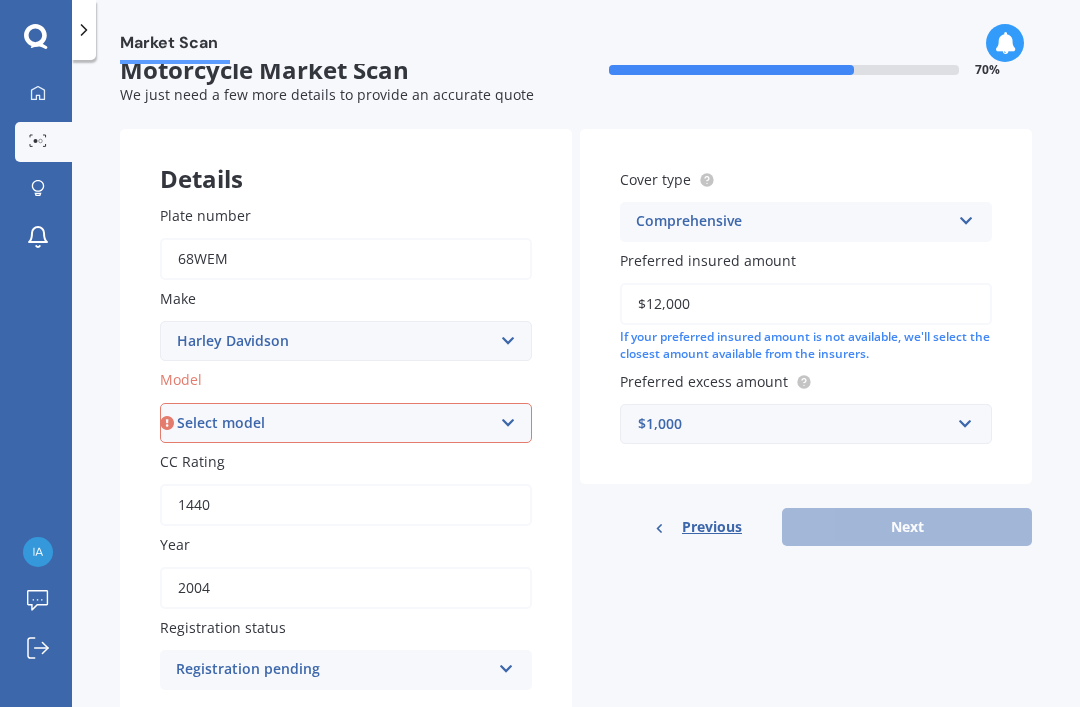 click on "Select model Breakout CVO Breakout CVO Fat Bob CVO Limited CVO Pro Street Breakout CVO Road Glide CVO Road Glide Ultra CVO Road King CVO Softail Convertible CVO Softail Deluxe CVO Street Glide CVO Tri Glide CVO Ultra Classic CVO Ultra Limited Deluxe Dyna Convertible Dyna Fat Bob Dyna Low Rider Dyna Low Rider S Dyna Street Bob Dyna Super Glide Dyna Super Glide Custom Dyna Super Glide Sport Dyna Switchback Dyna Wide Glide Electra Glide Electra Glide Revival Electra Glide Ultra Classic Electra Glide Ultra Limited Fat Bob Fat Boy Forty-Eight Freewheeler FXDR FXR Convertible FXRS Lowrider Heritage Classic Hydra-Glide Revival Iron LiveWire Low Rider Low Rider S MT Nemesis Night Rod Night Rod Special Night Train Nightster Pan America Special Road Glide Road Glide Custom Road Glide Special Road Glide Ultra Road King Road King Classic Road King Custom Road King Special Rocker Rocker Custom Screamin Eagle Dyna Screamin Eagle Fat Boy Screamin Eagle Road King Screamin Eagle Softail Deuce Screamin Eagle Softail Springer X" at bounding box center [346, 423] 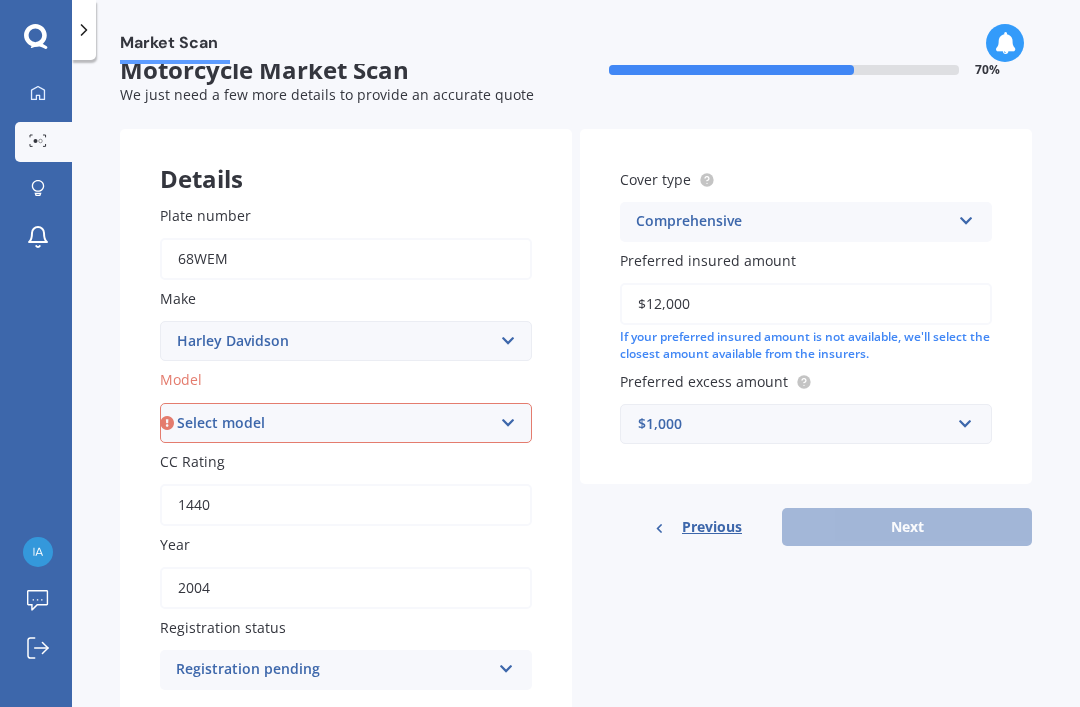 select on "Heritage Classic" 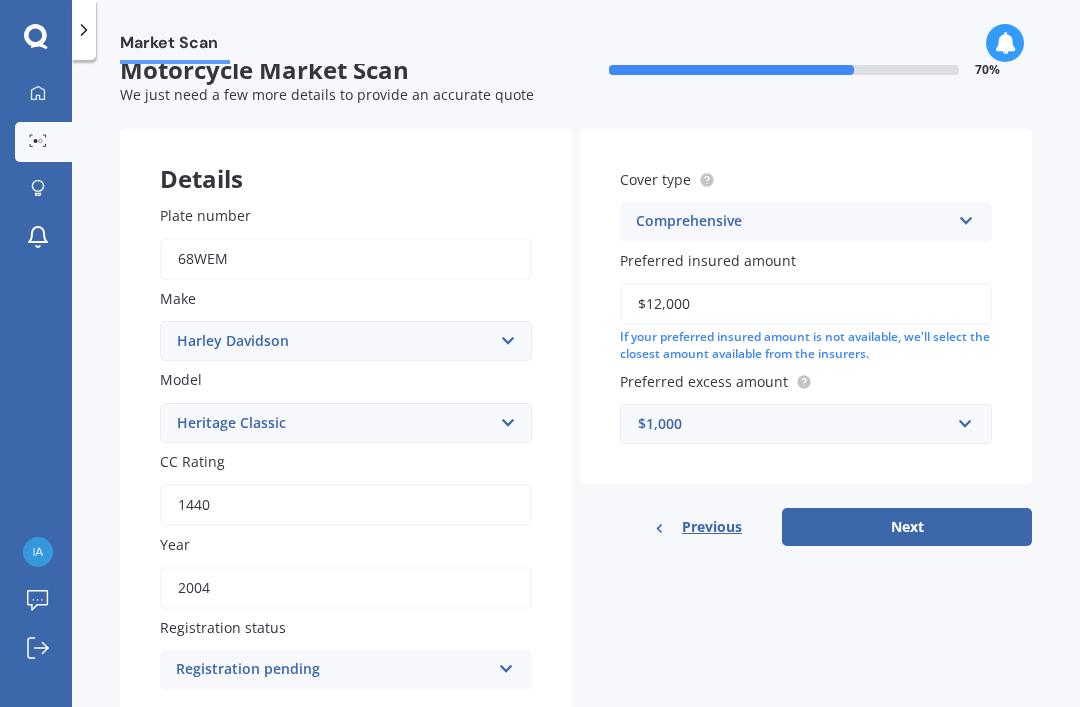 click on "Next" at bounding box center (907, 527) 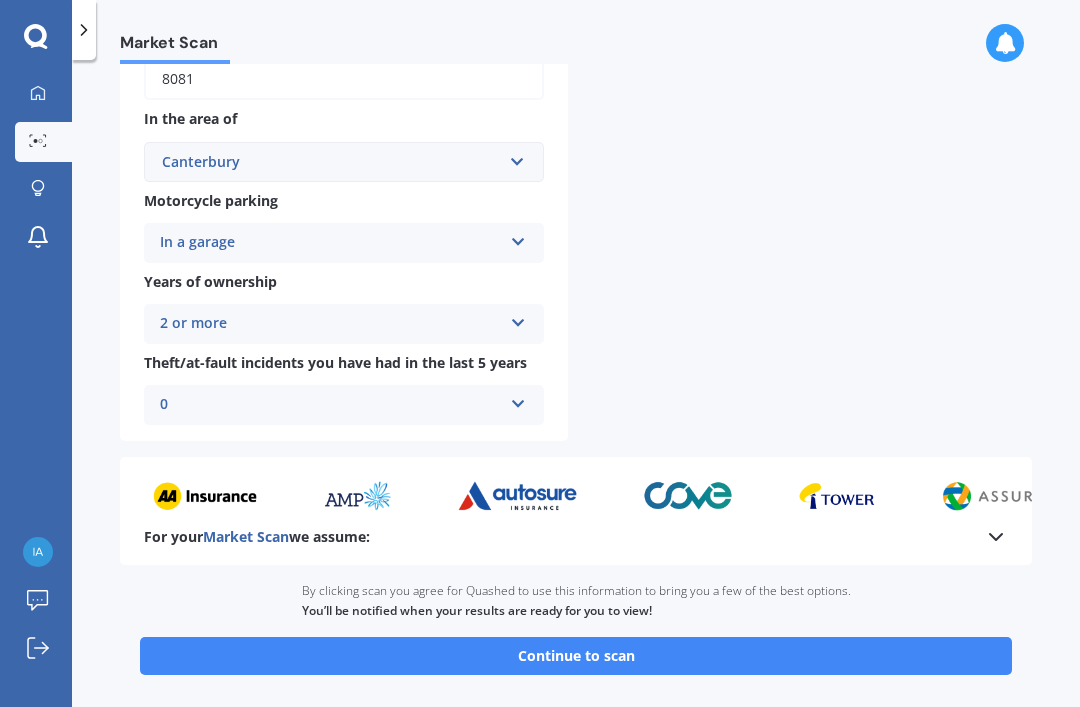 scroll, scrollTop: 893, scrollLeft: 0, axis: vertical 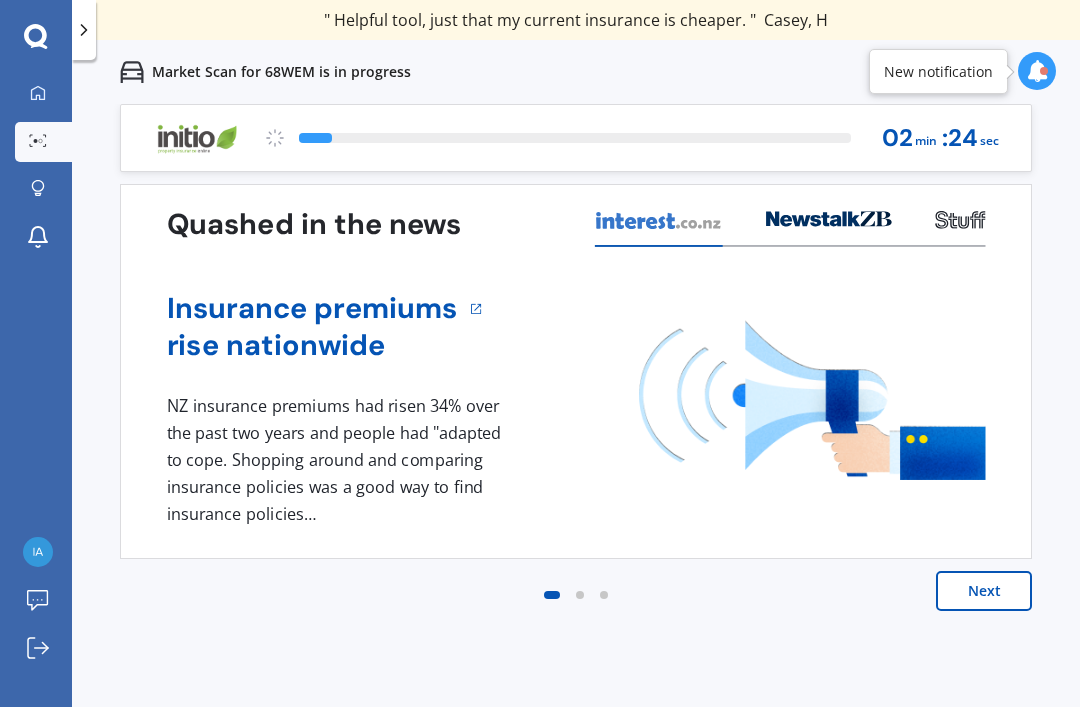 click on "Next" at bounding box center [984, 591] 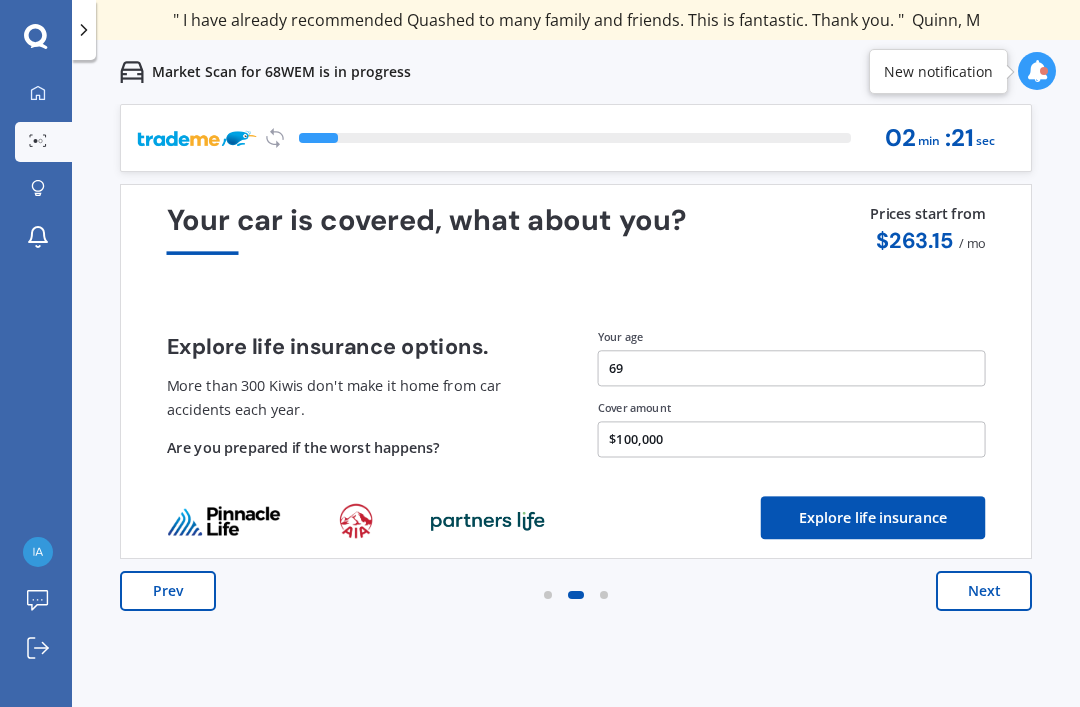 click on "Next" at bounding box center (984, 591) 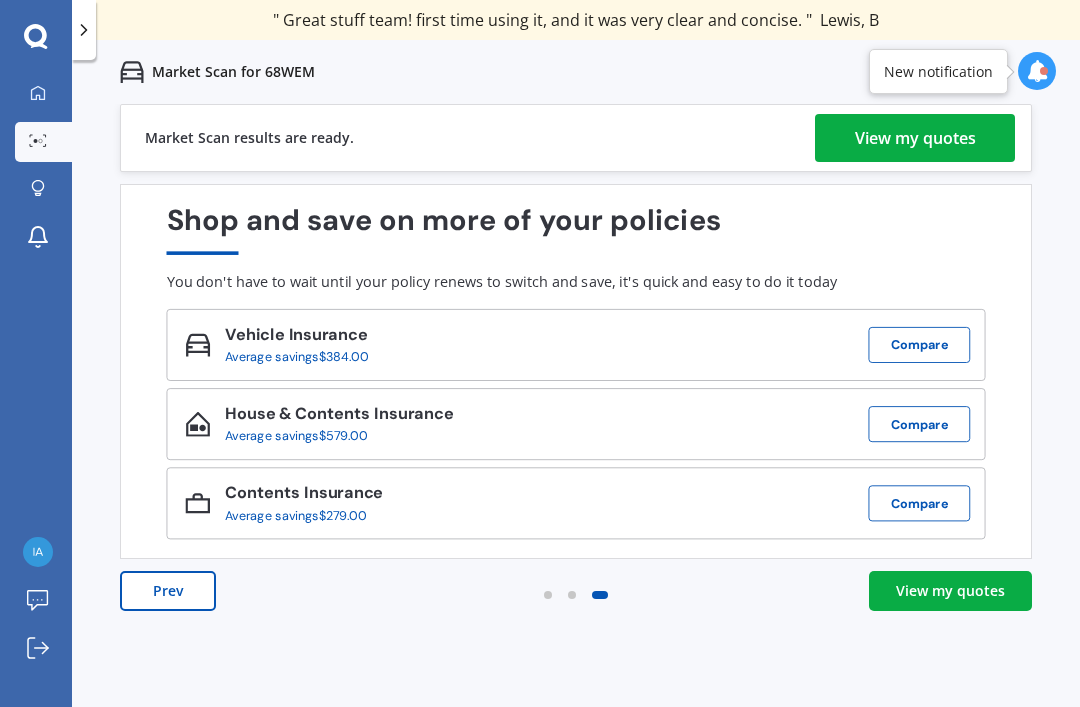 click on "View my quotes" at bounding box center [915, 138] 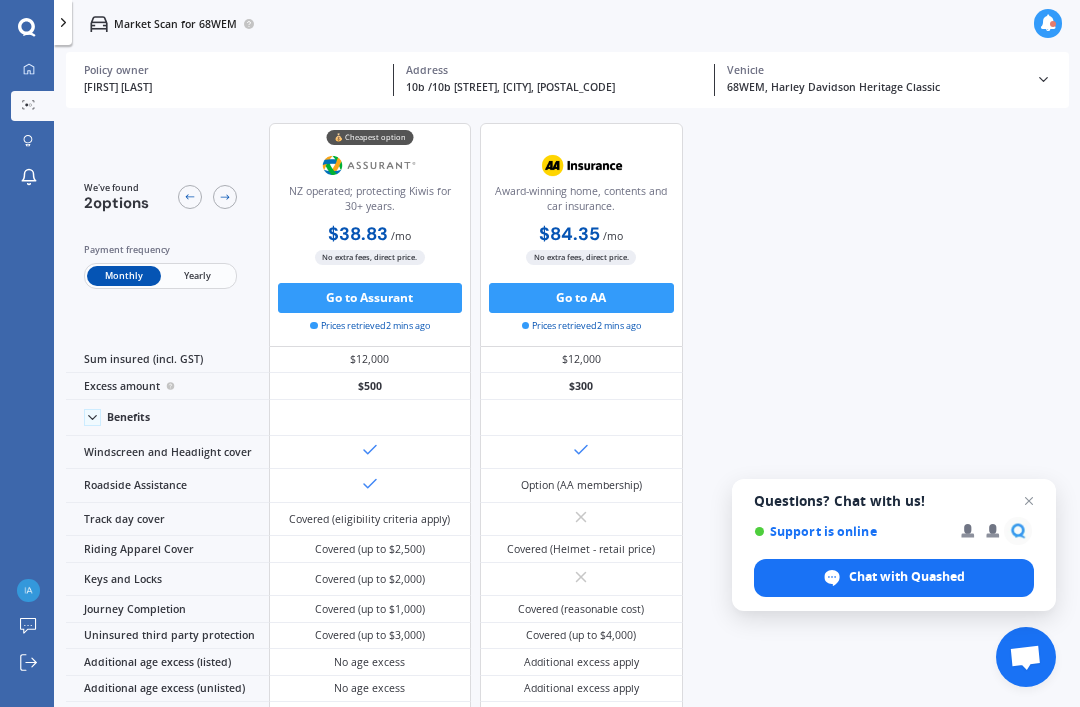 scroll, scrollTop: 0, scrollLeft: 0, axis: both 